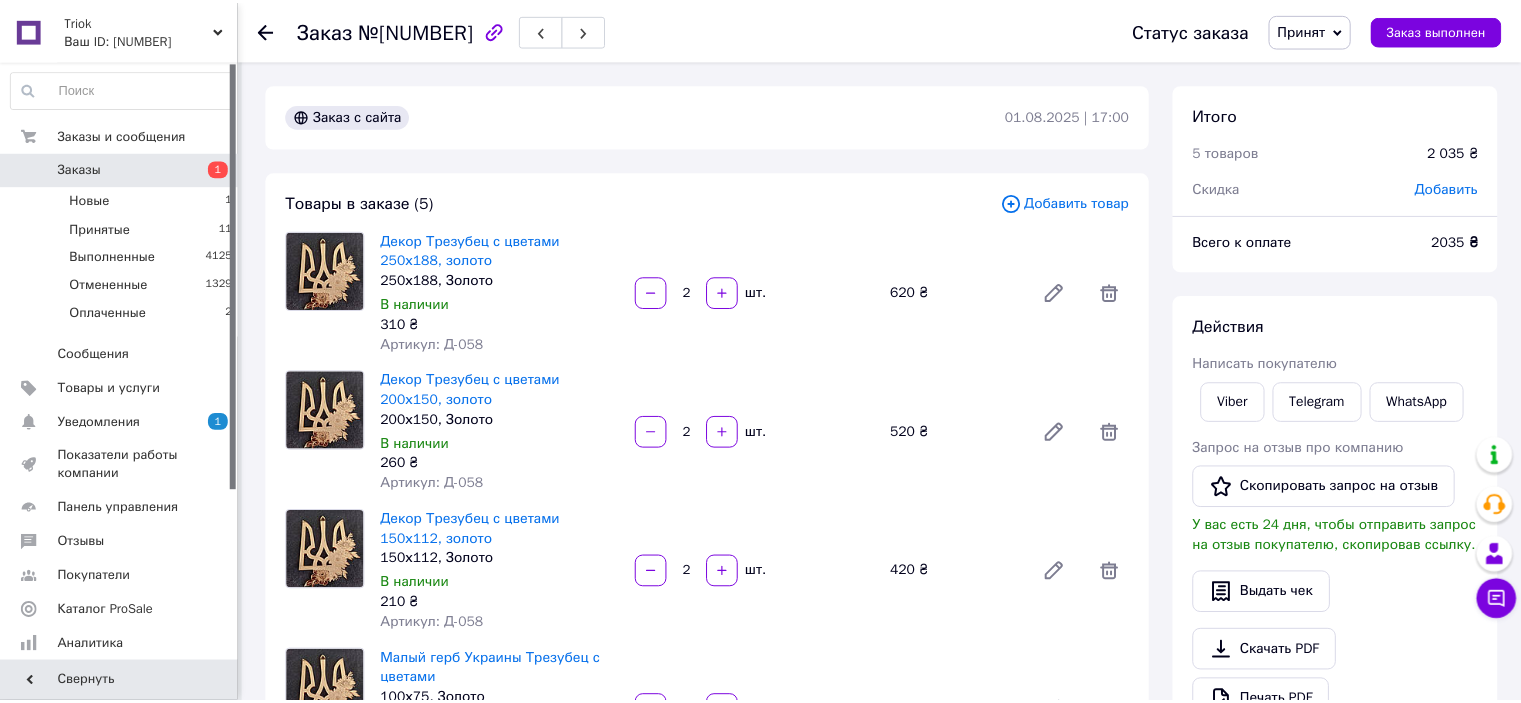 scroll, scrollTop: 930, scrollLeft: 0, axis: vertical 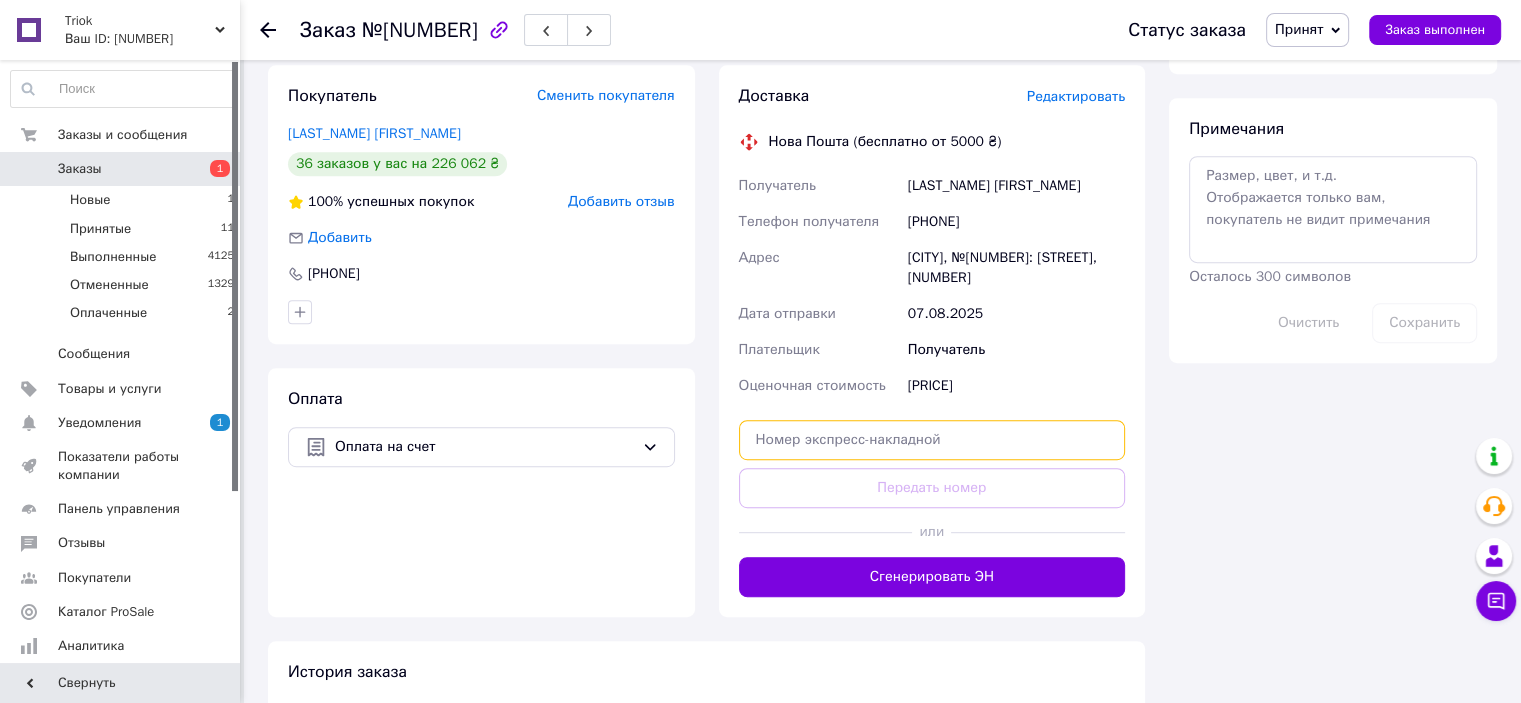 drag, startPoint x: 785, startPoint y: 436, endPoint x: 993, endPoint y: 443, distance: 208.11775 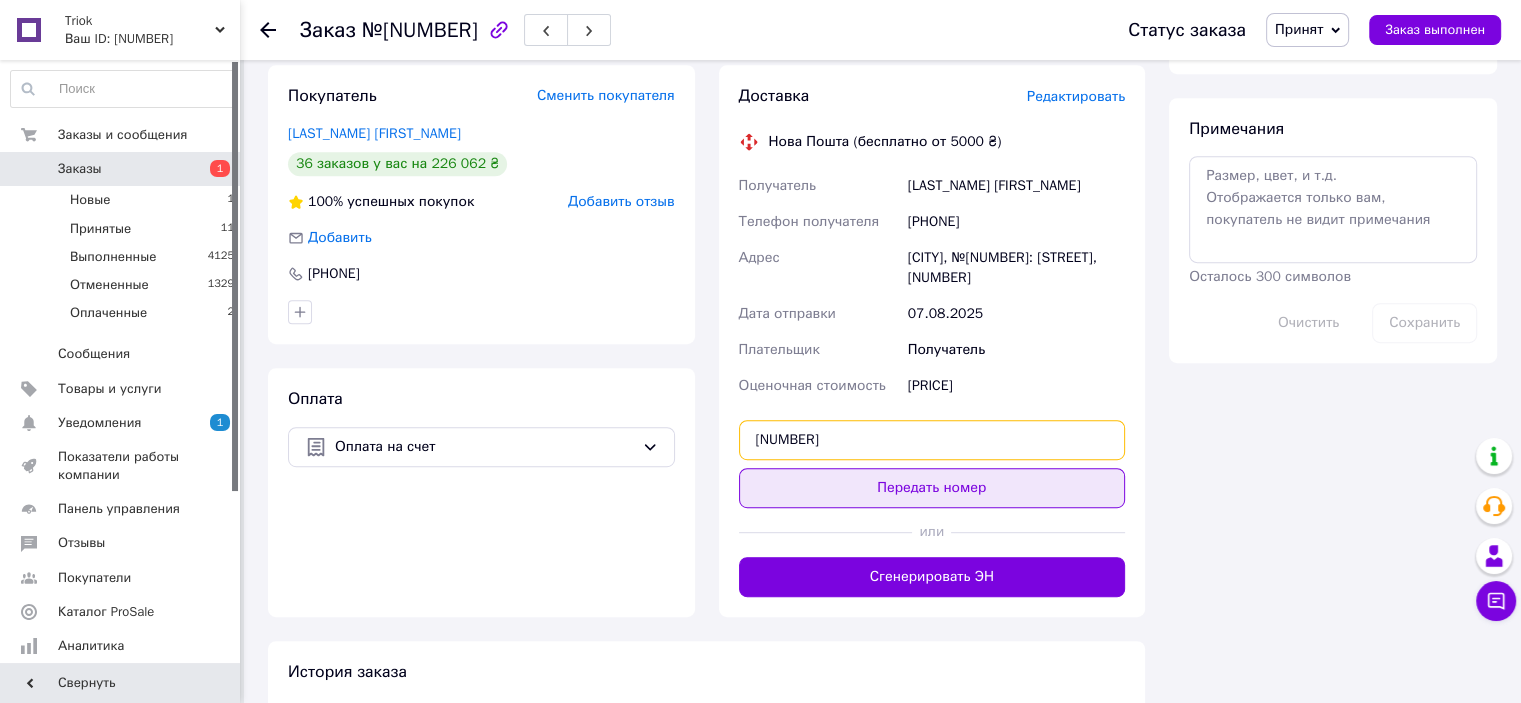 type on "[NUMBER]" 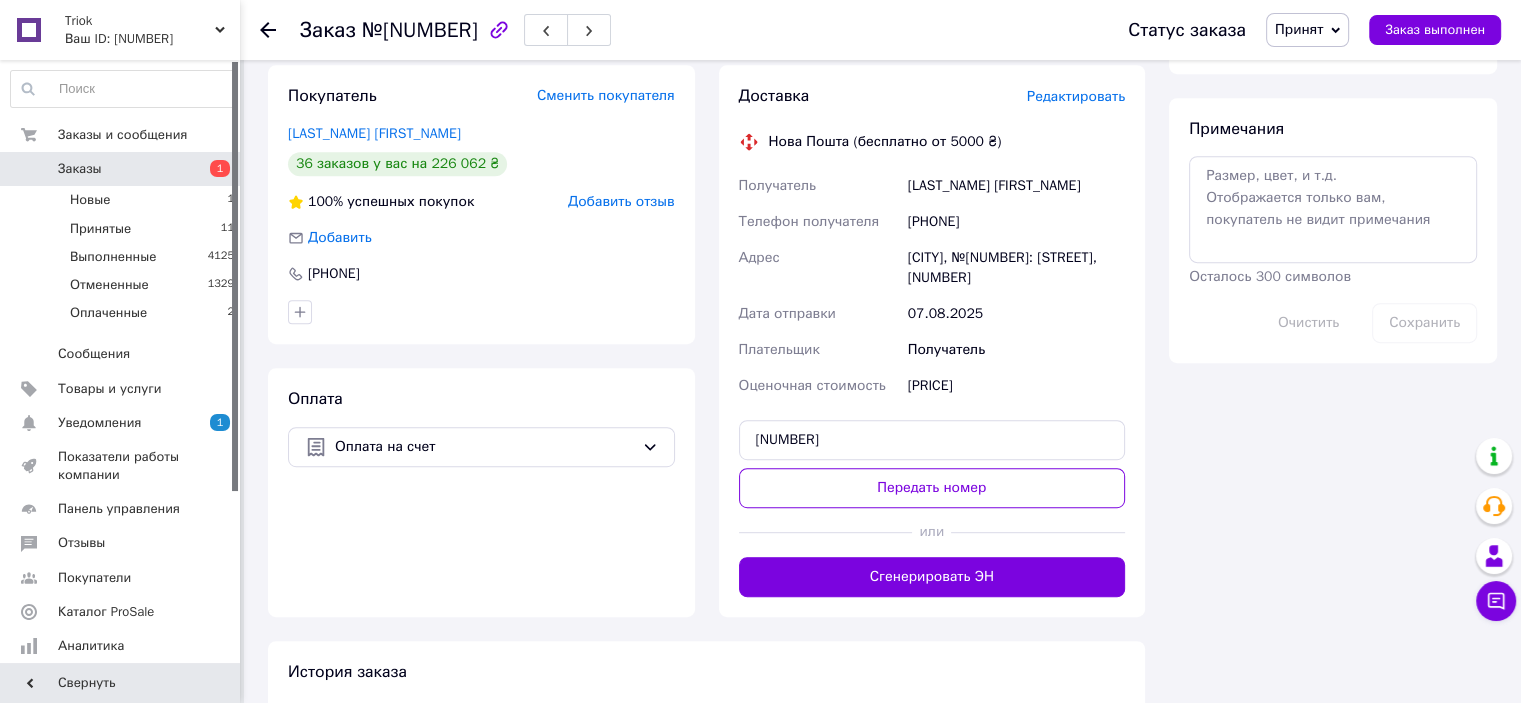 drag, startPoint x: 977, startPoint y: 488, endPoint x: 1160, endPoint y: 495, distance: 183.13383 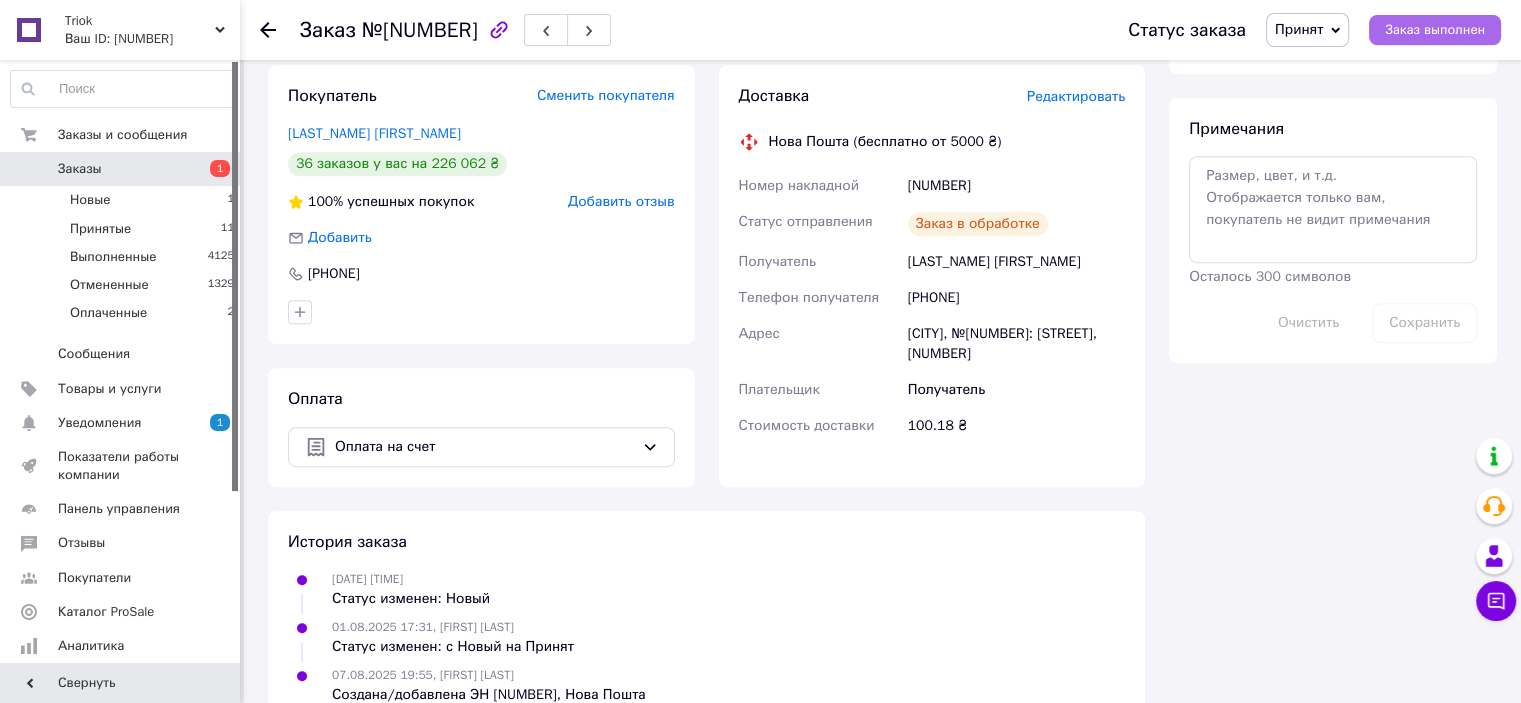 click on "Заказ выполнен" at bounding box center [1435, 30] 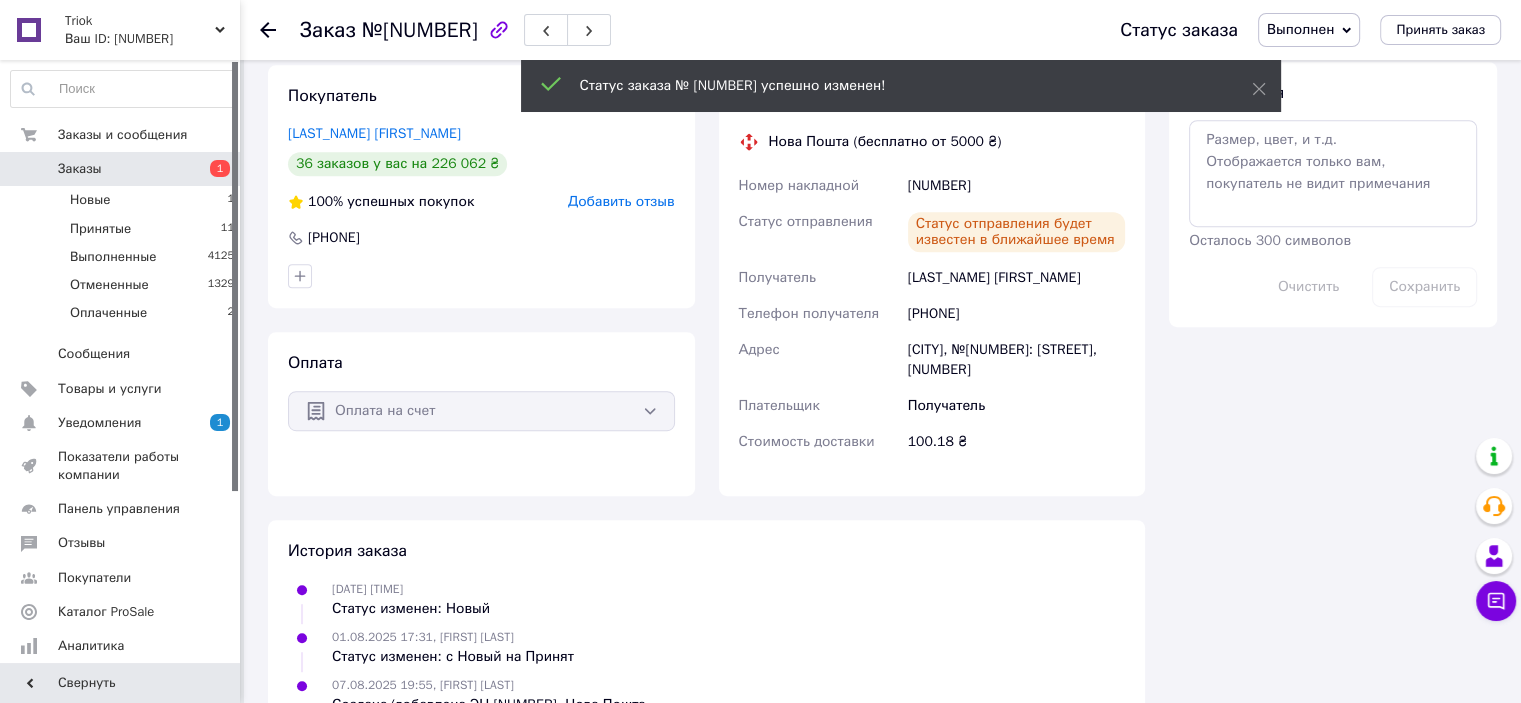 click 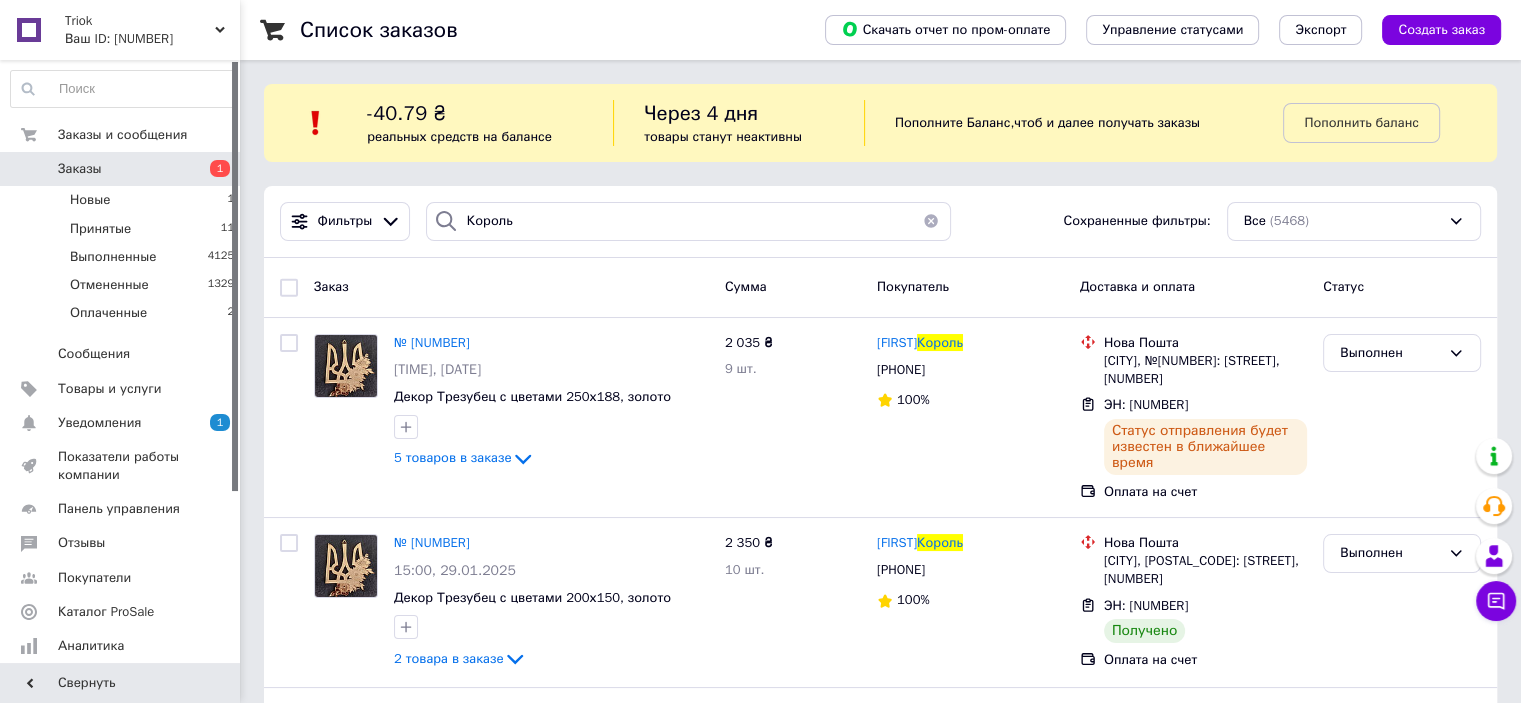 click at bounding box center (931, 221) 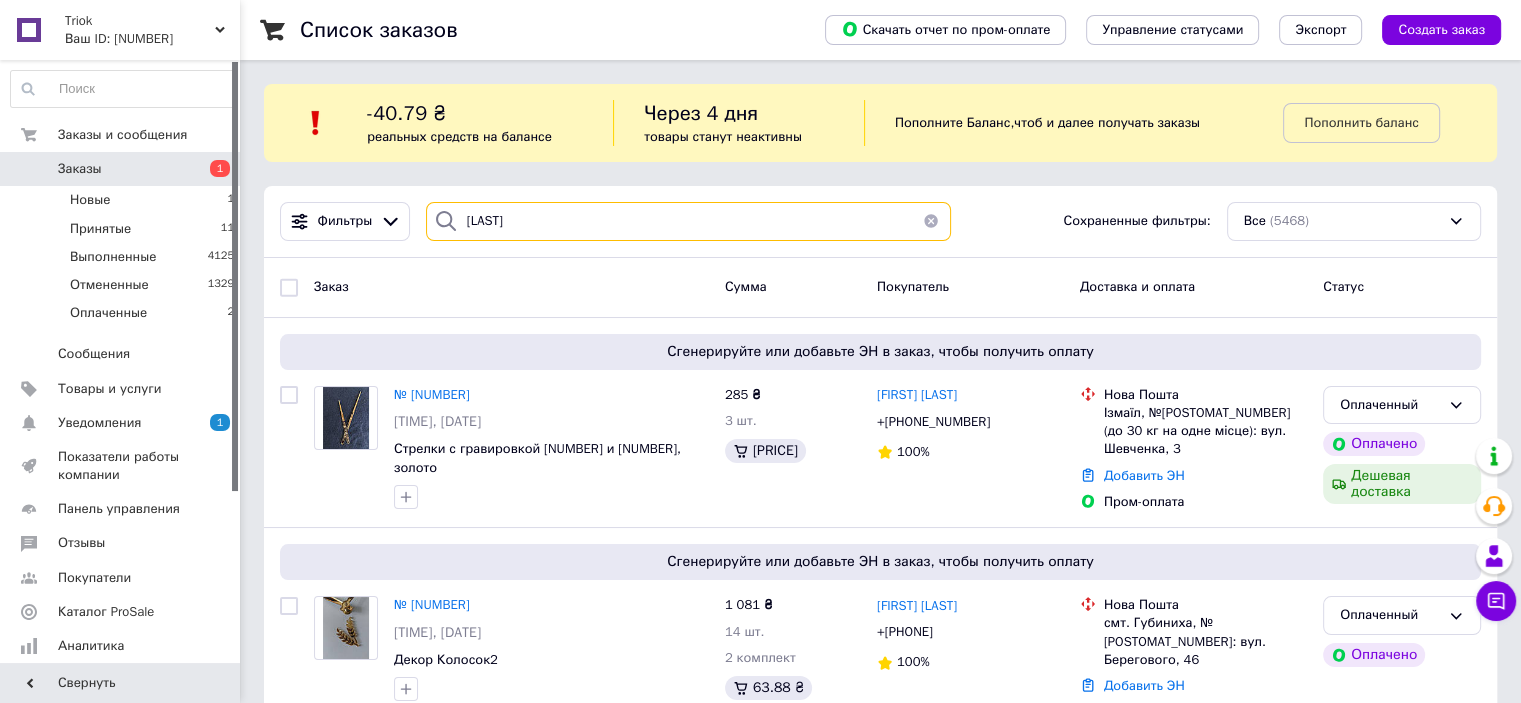 type on "[LAST]" 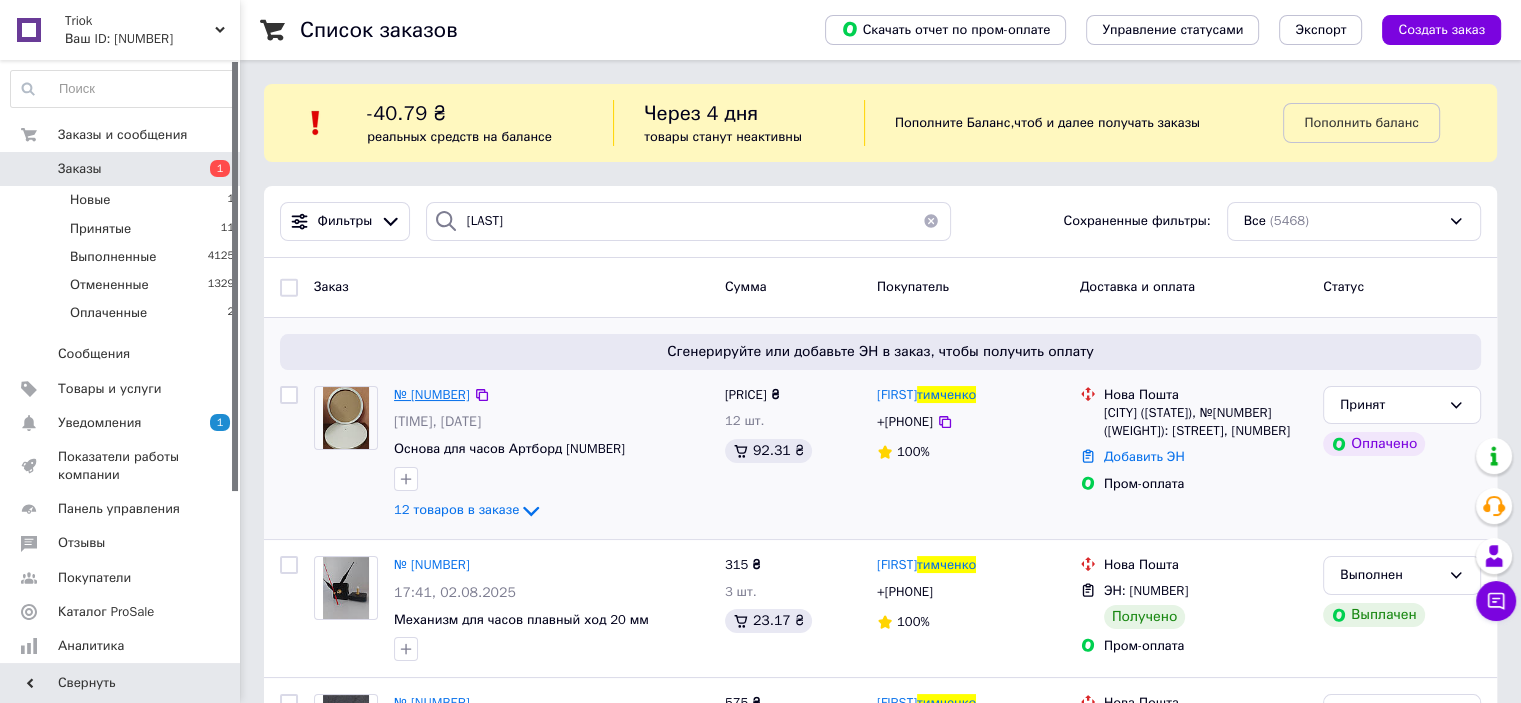 click on "№ [NUMBER]" at bounding box center (432, 394) 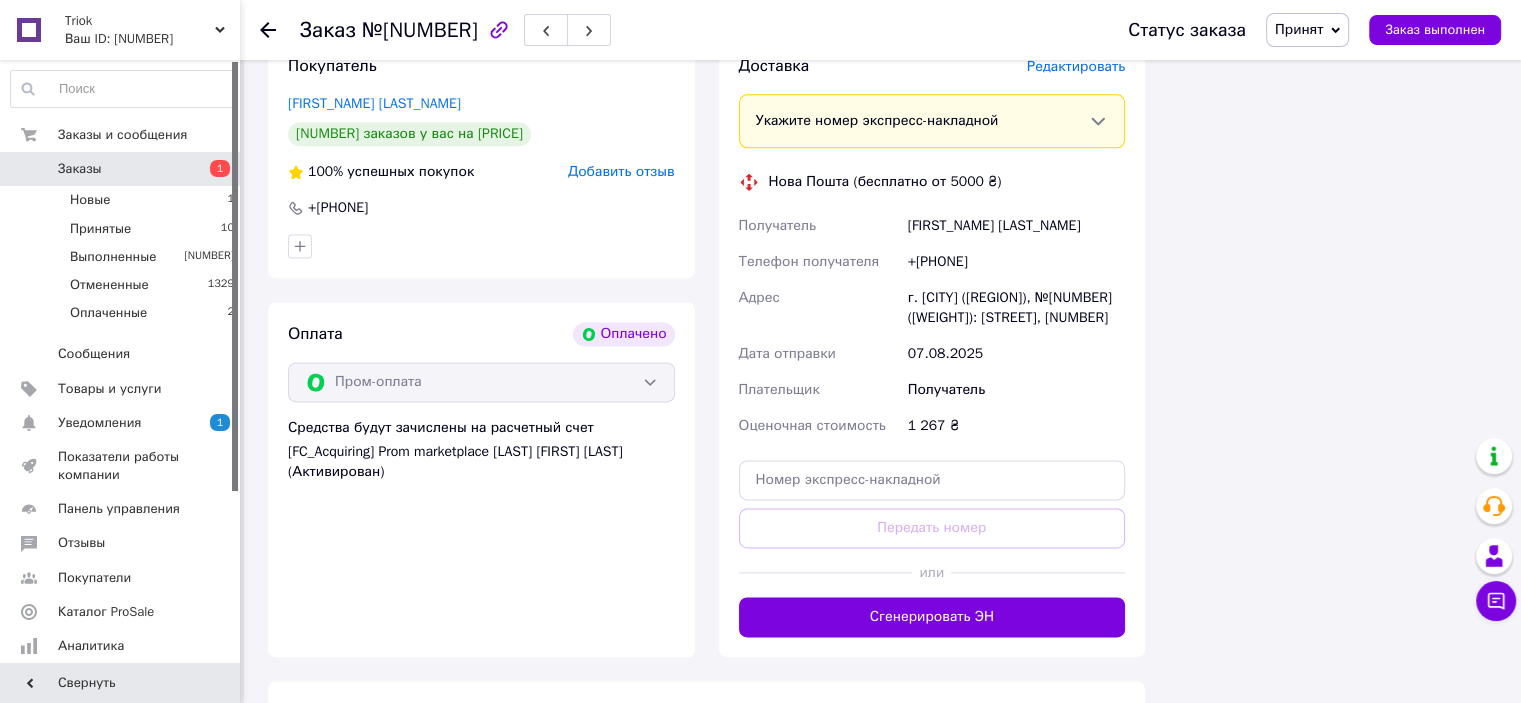 scroll, scrollTop: 2971, scrollLeft: 0, axis: vertical 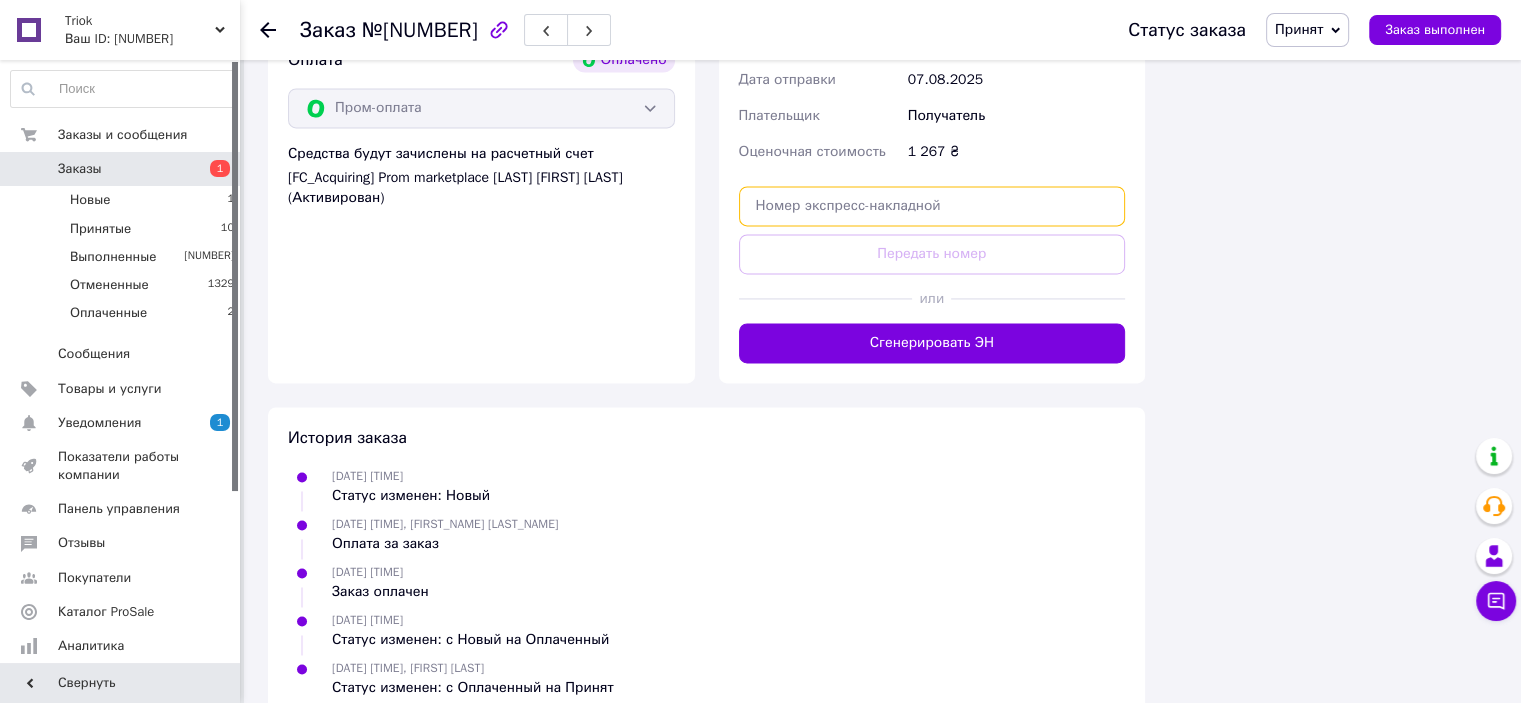 click at bounding box center (932, 206) 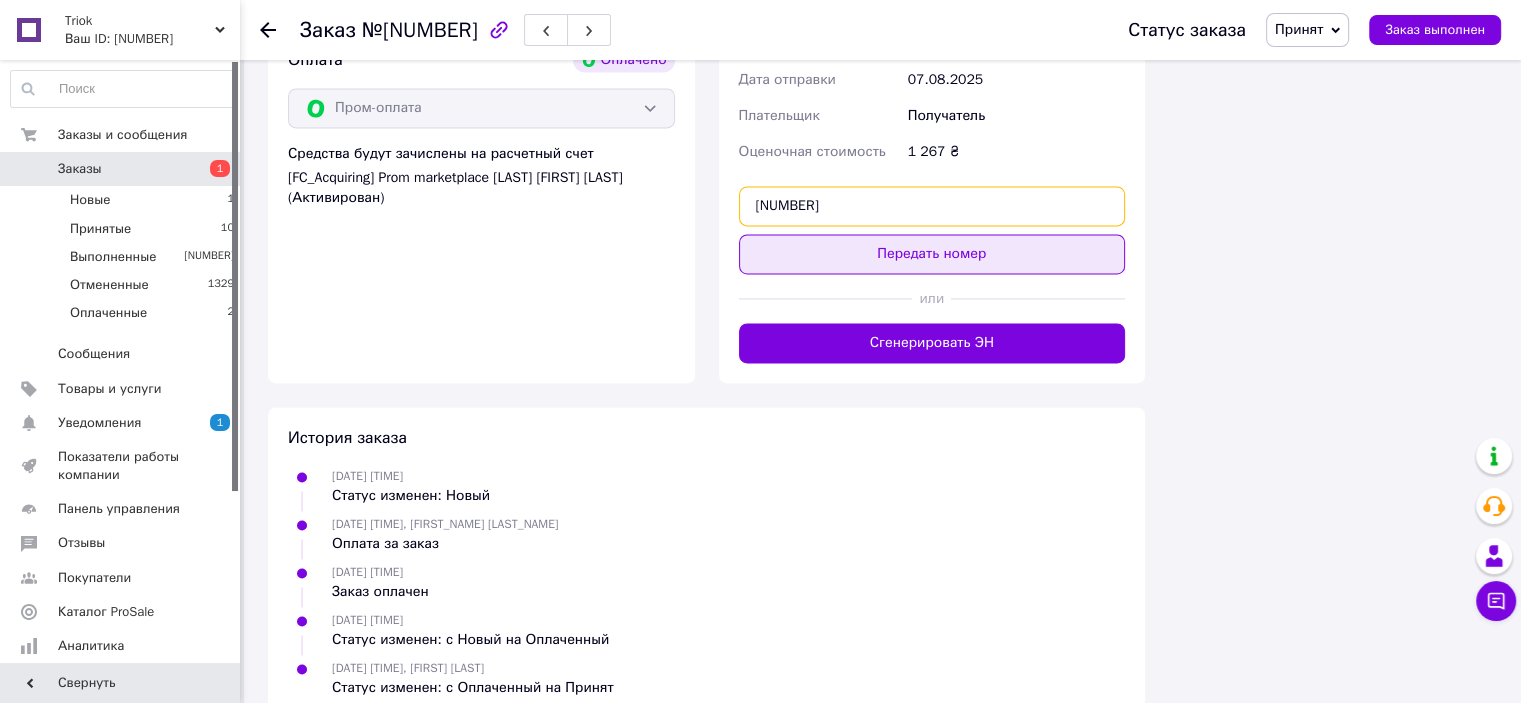 type on "[NUMBER]" 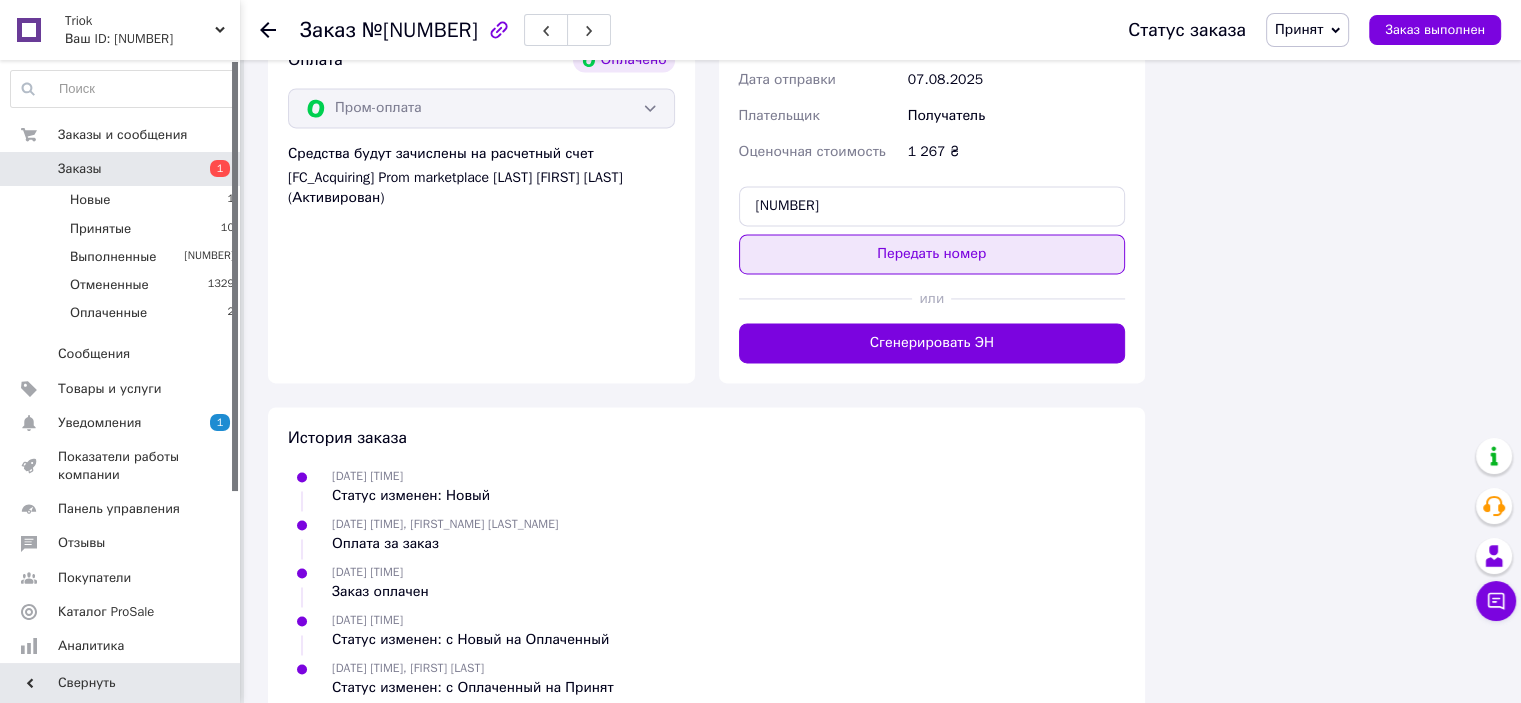 click on "Передать номер" at bounding box center (932, 254) 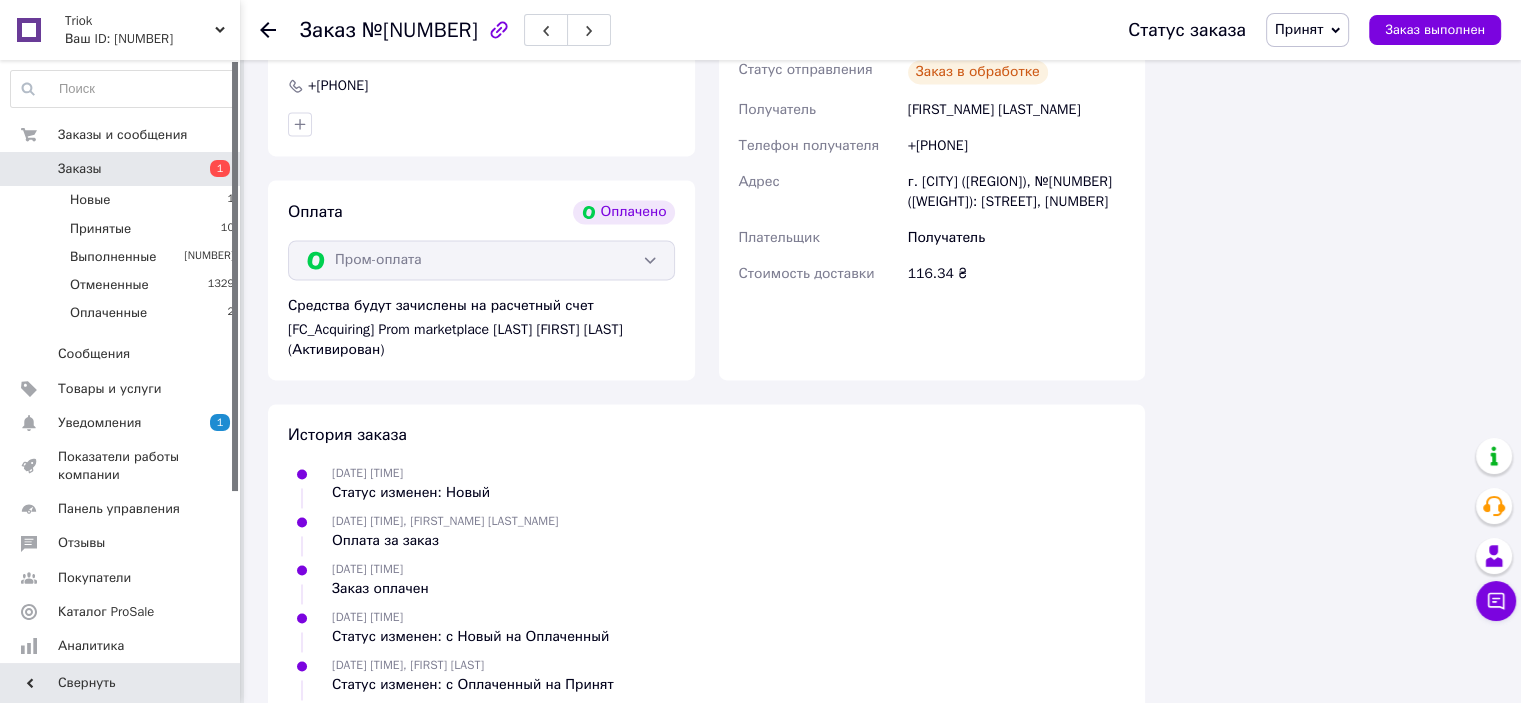 scroll, scrollTop: 2868, scrollLeft: 0, axis: vertical 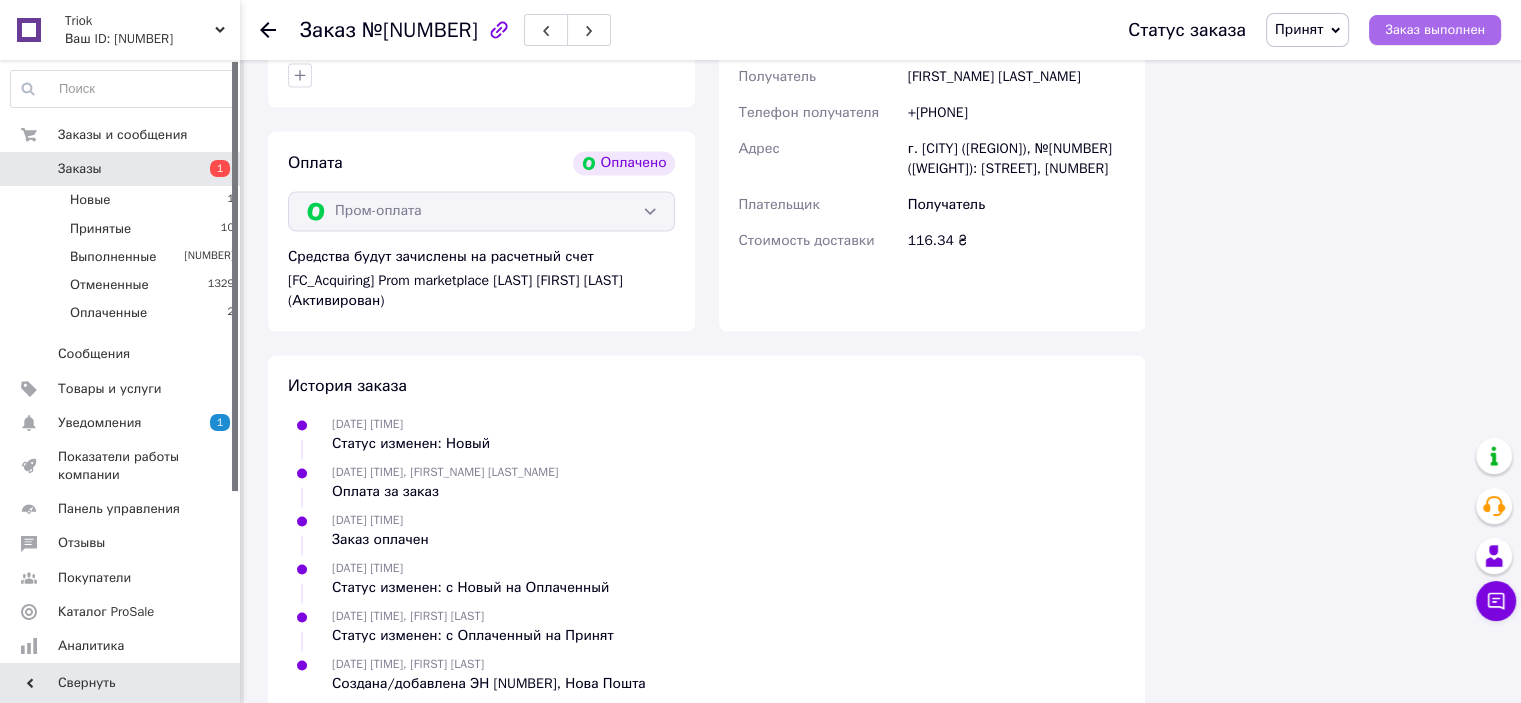 click on "Заказ выполнен" at bounding box center (1435, 30) 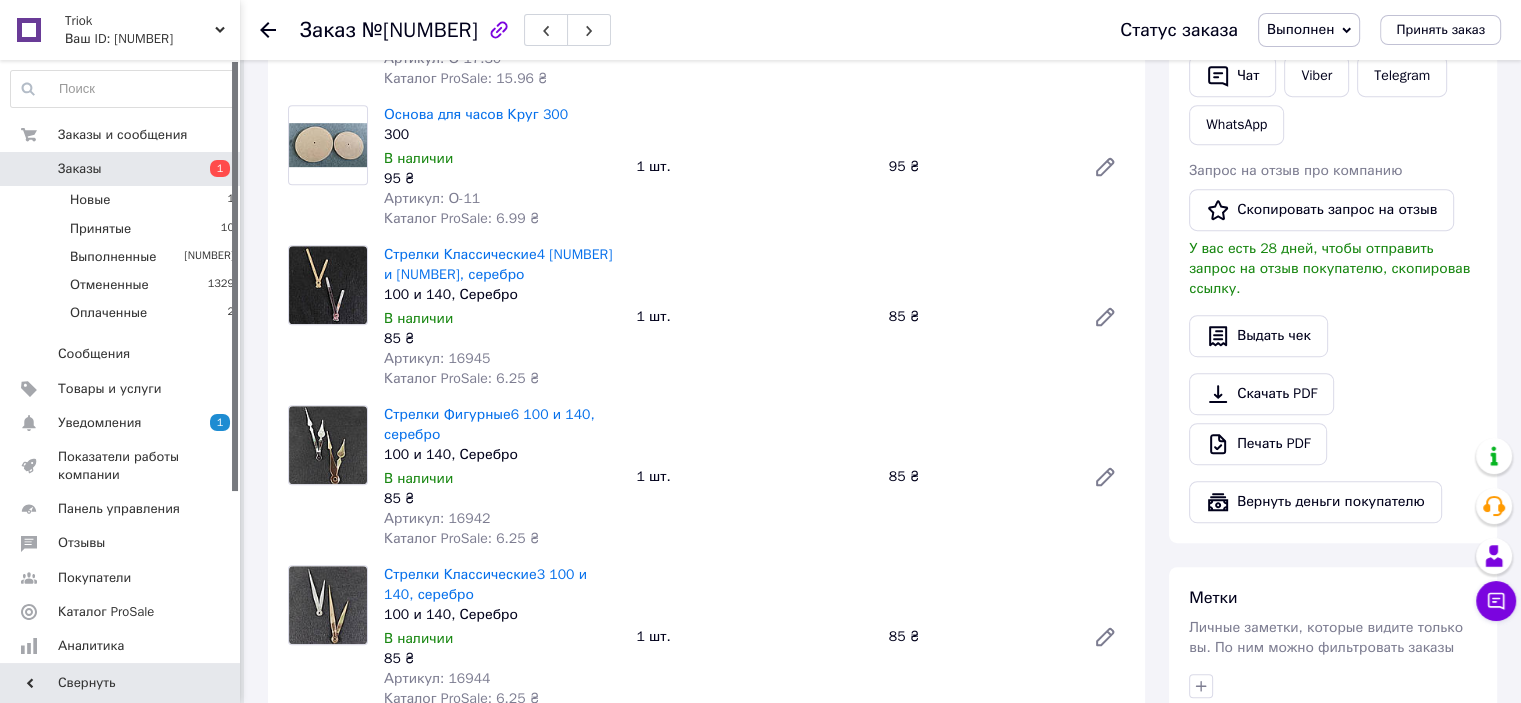 scroll, scrollTop: 868, scrollLeft: 0, axis: vertical 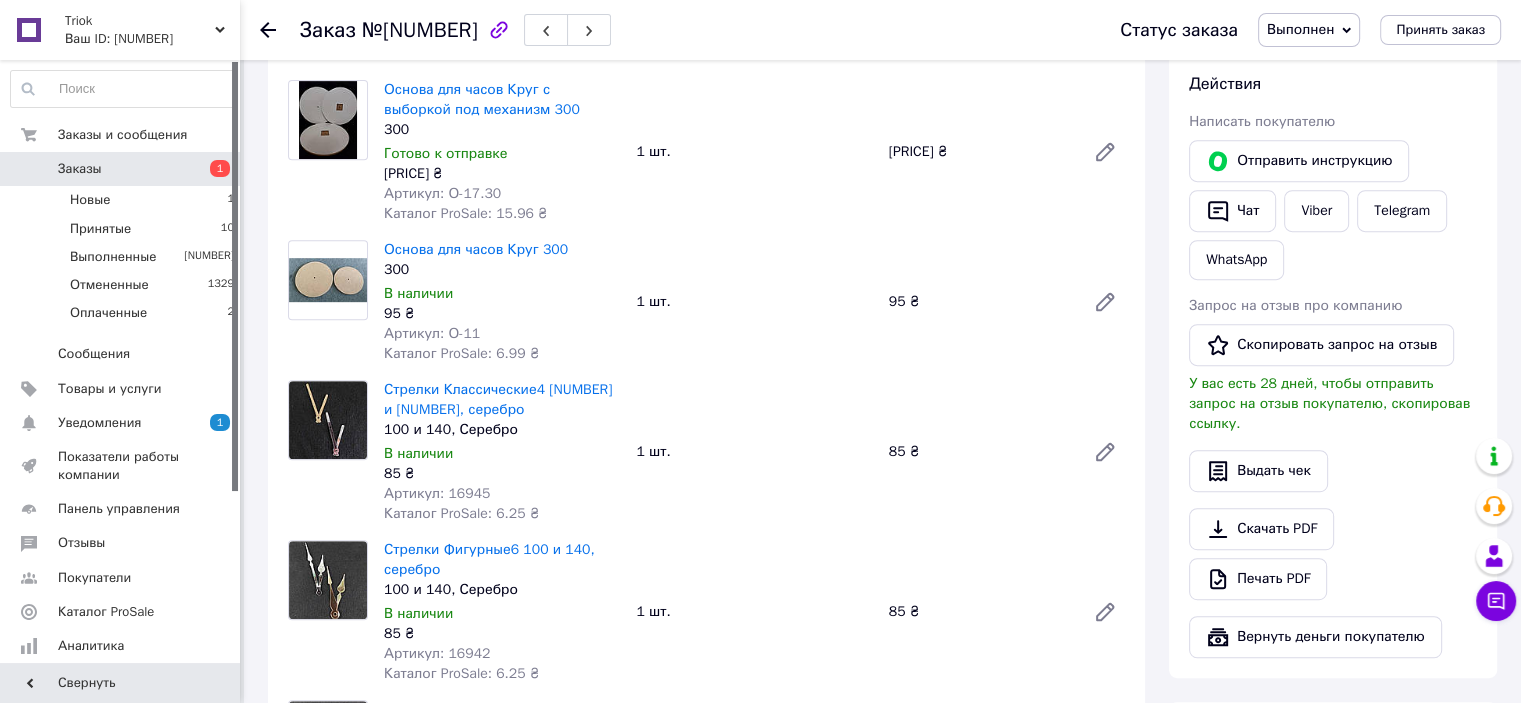 click 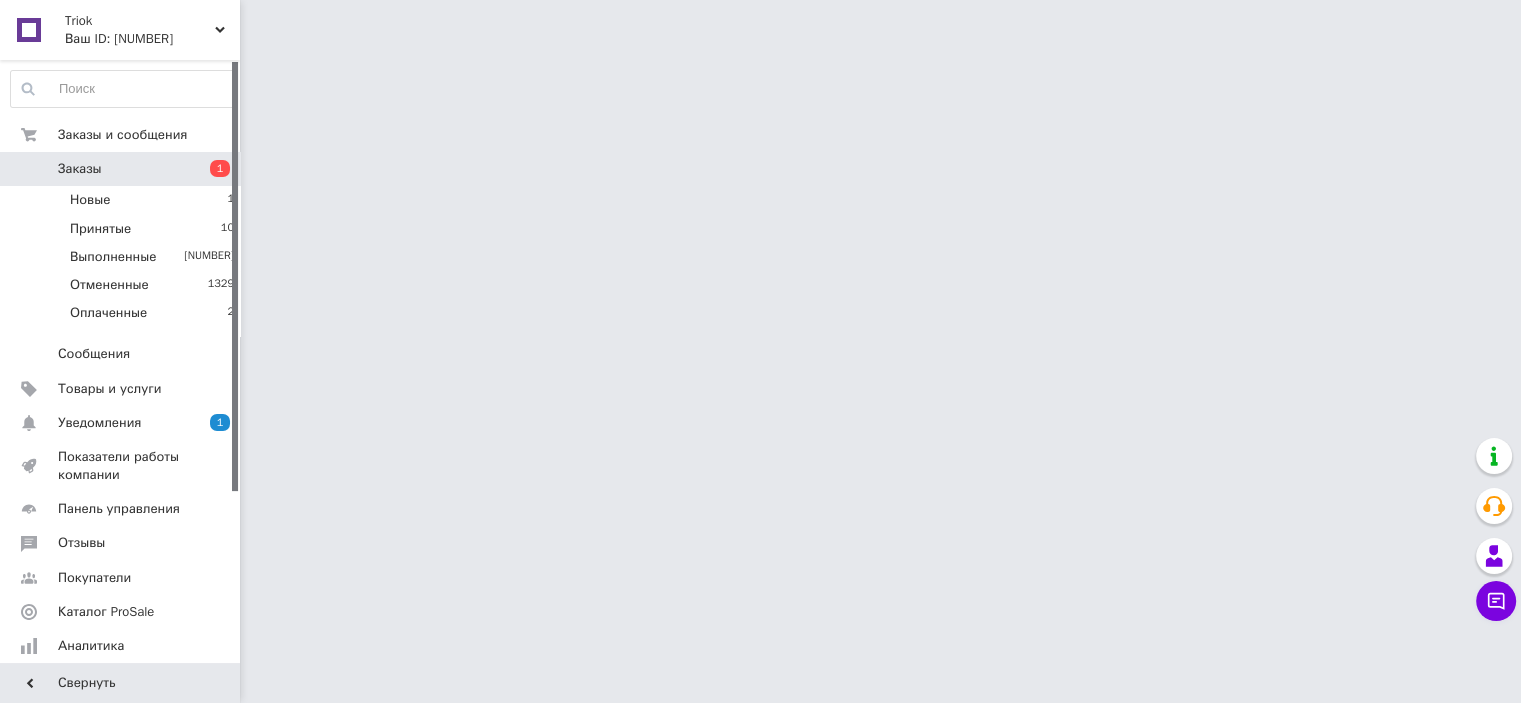 scroll, scrollTop: 0, scrollLeft: 0, axis: both 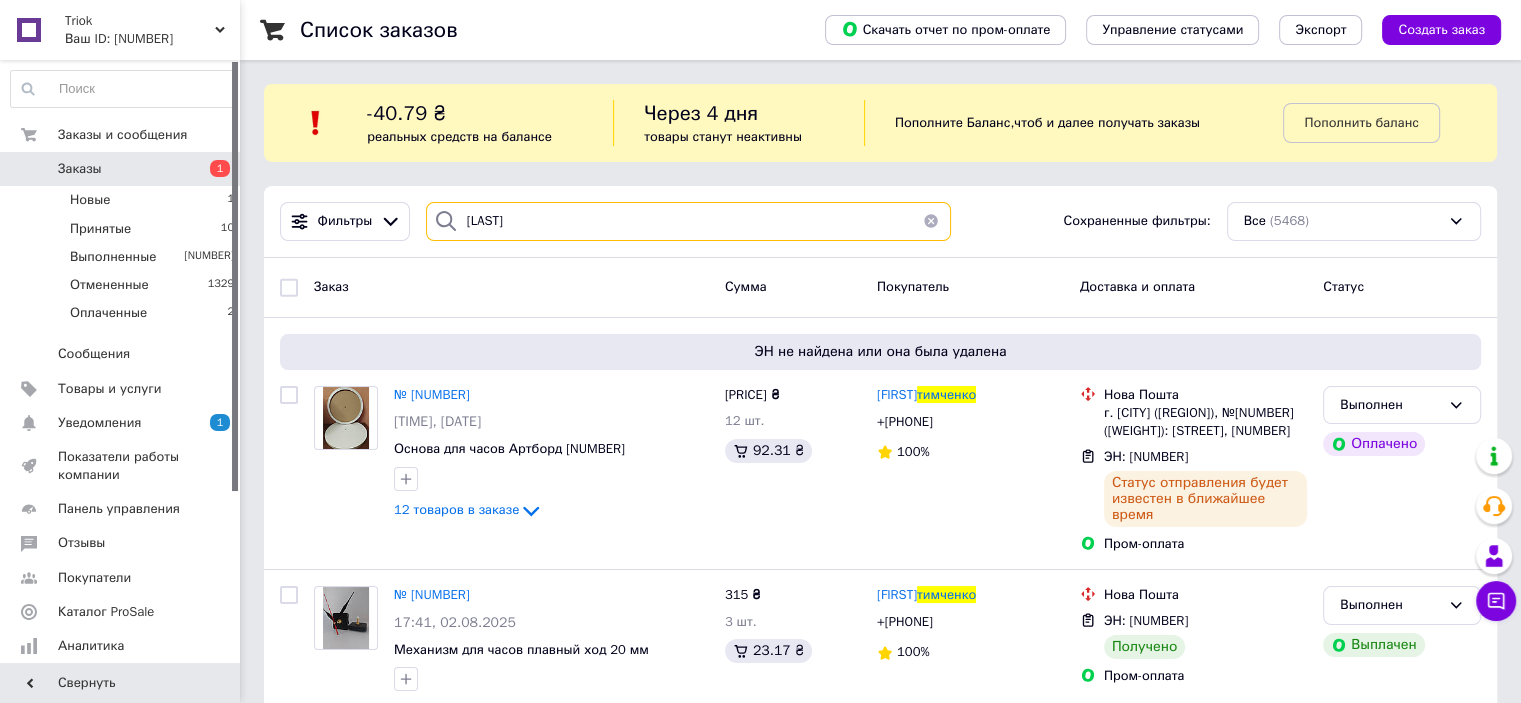 click on "[LAST]" at bounding box center (688, 221) 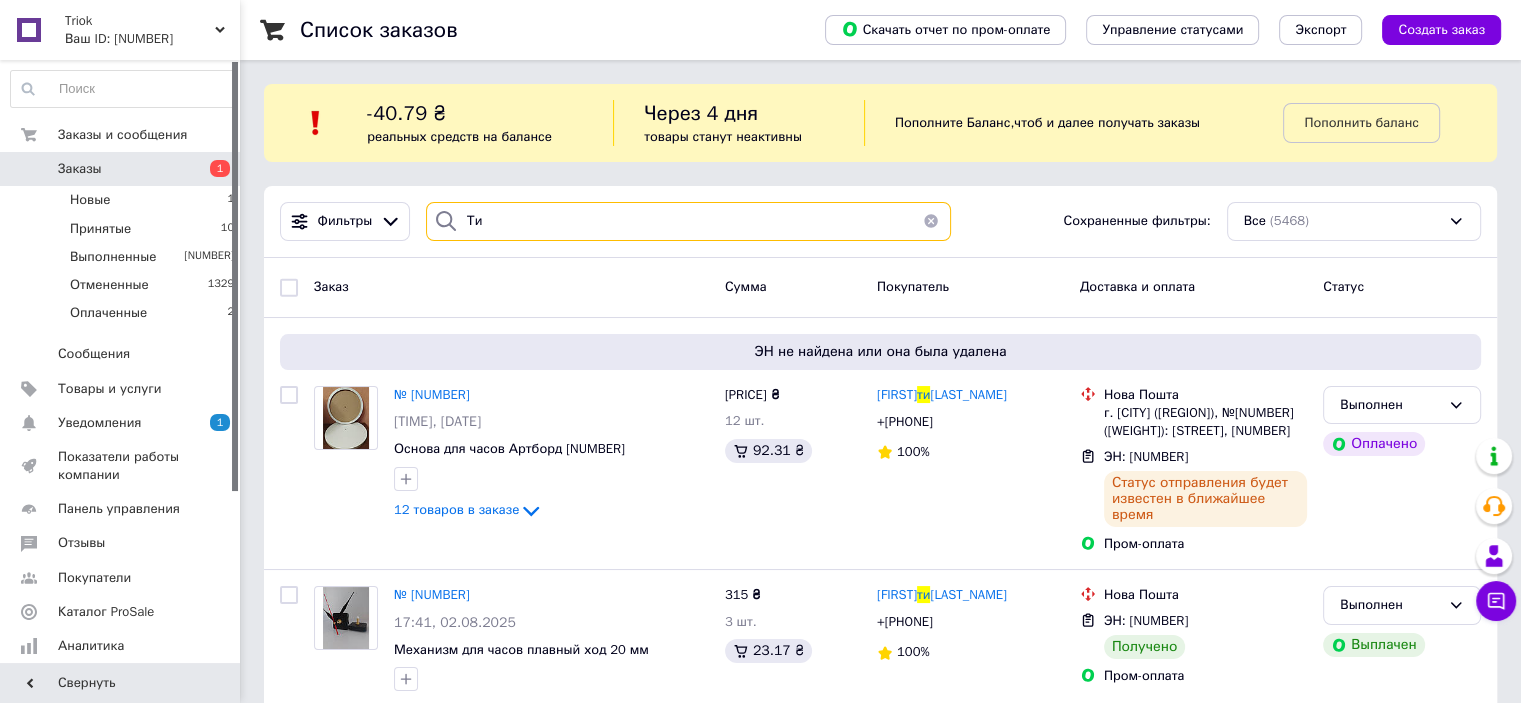 type on "Т" 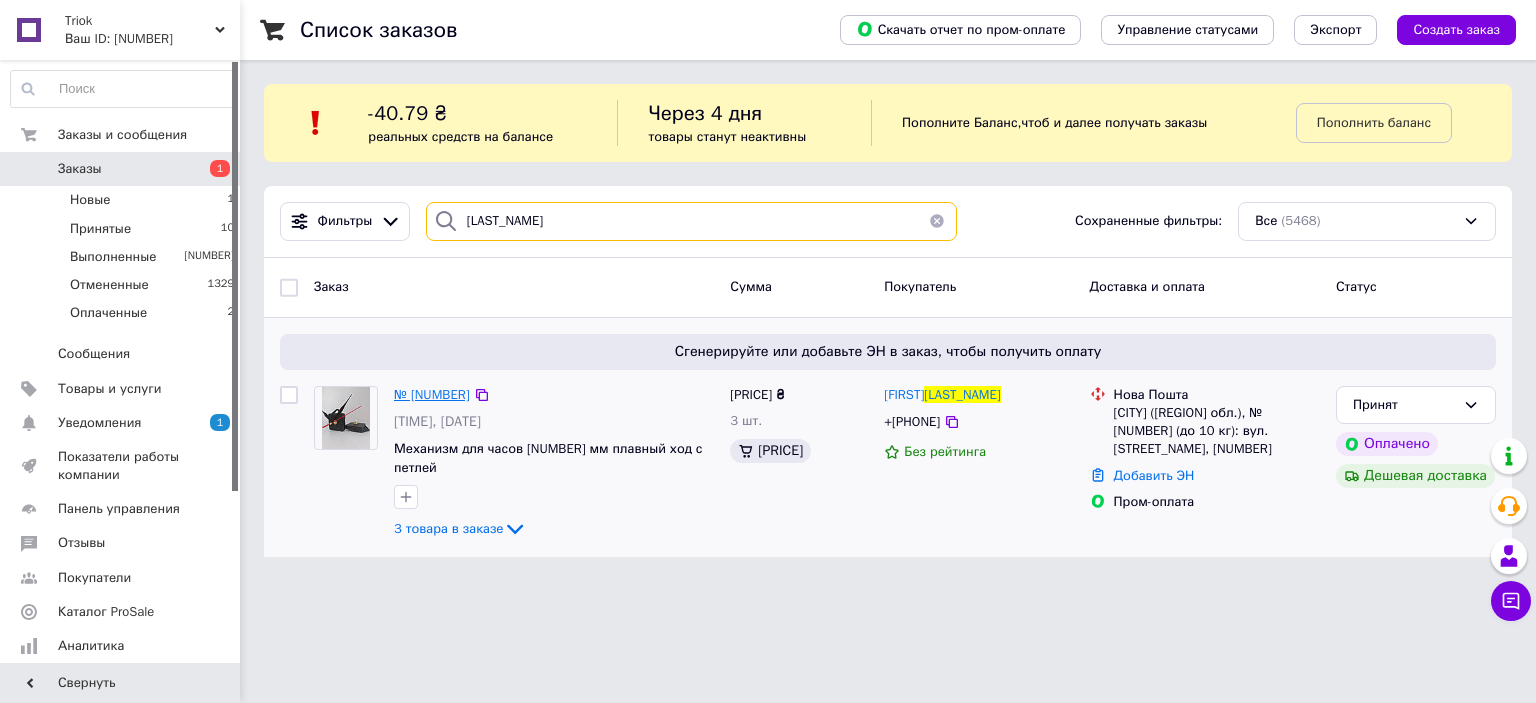 type on "[LAST_NAME]" 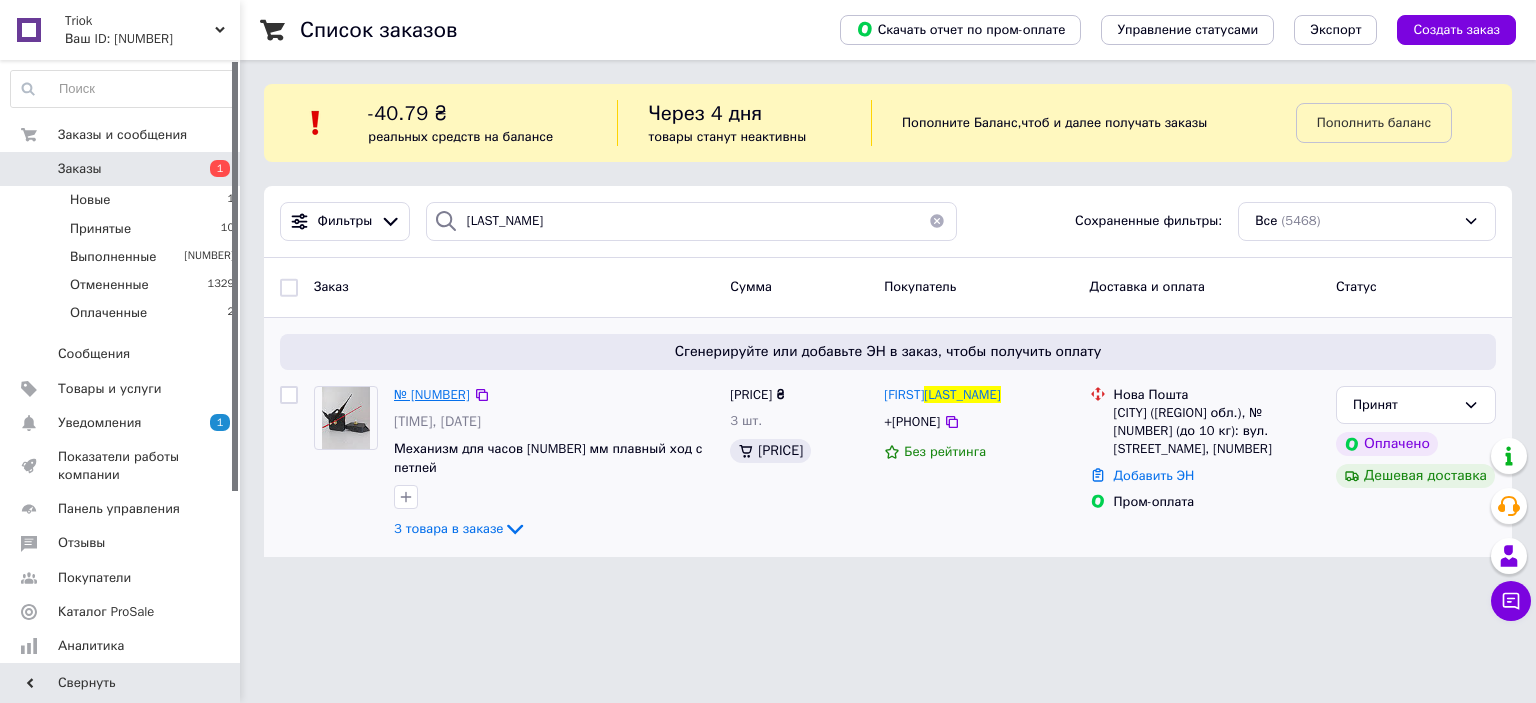 click on "№ [NUMBER]" at bounding box center (432, 394) 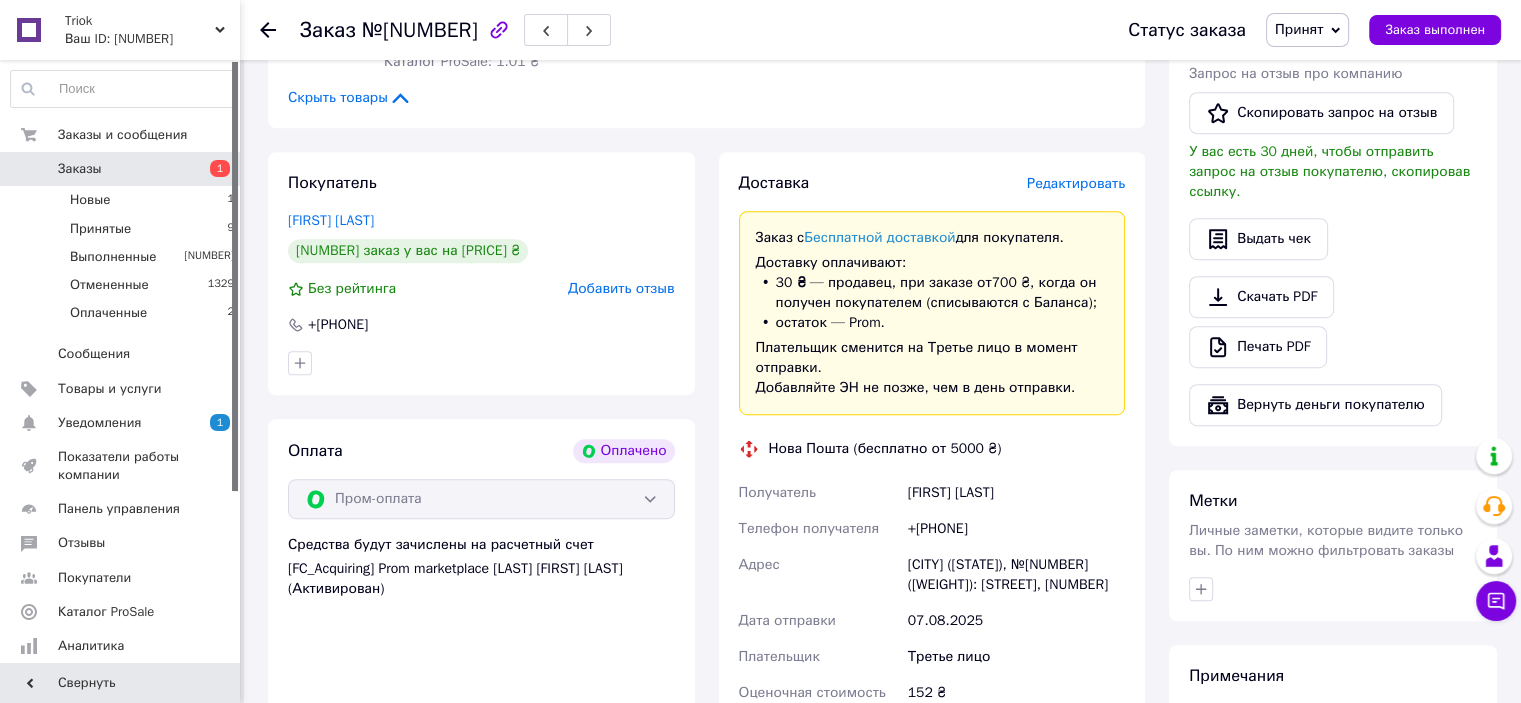 scroll, scrollTop: 1633, scrollLeft: 0, axis: vertical 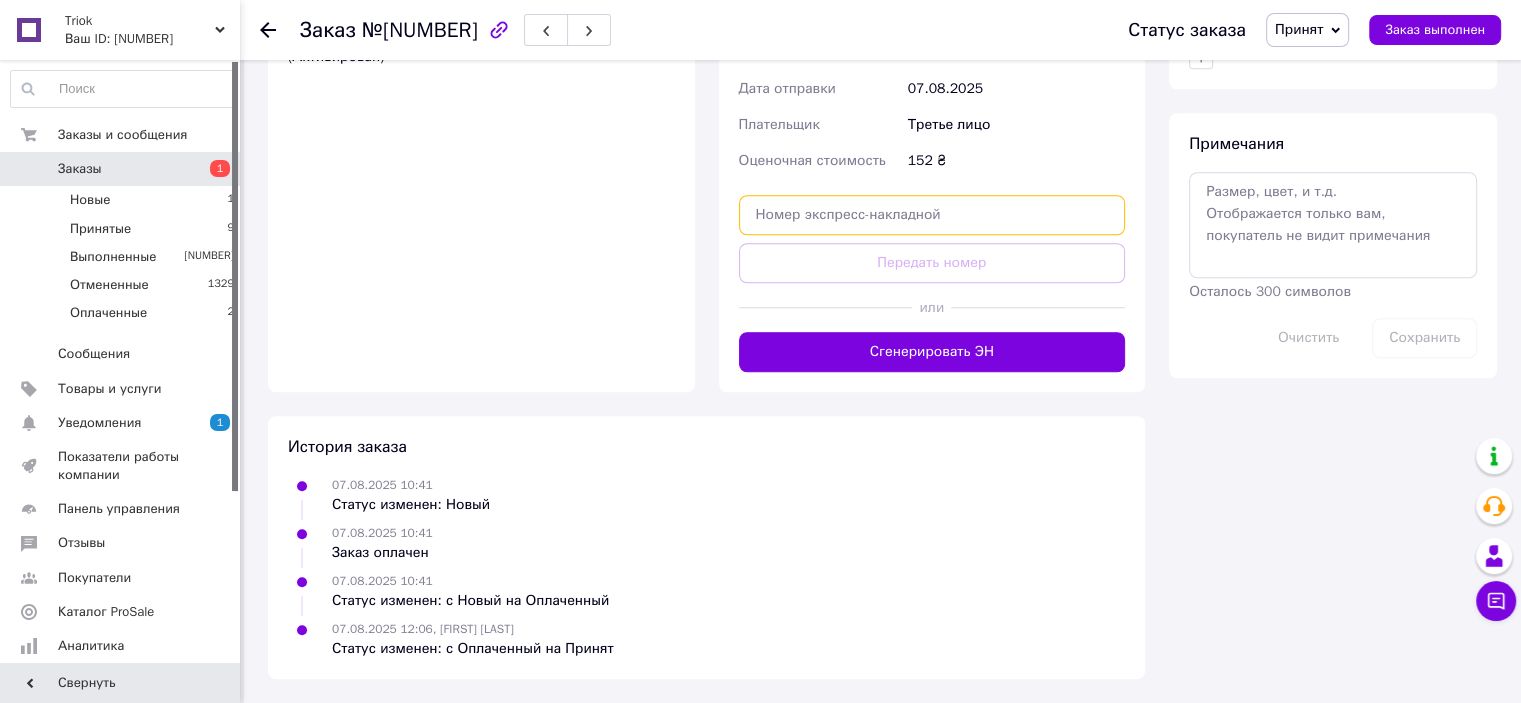 click at bounding box center [932, 215] 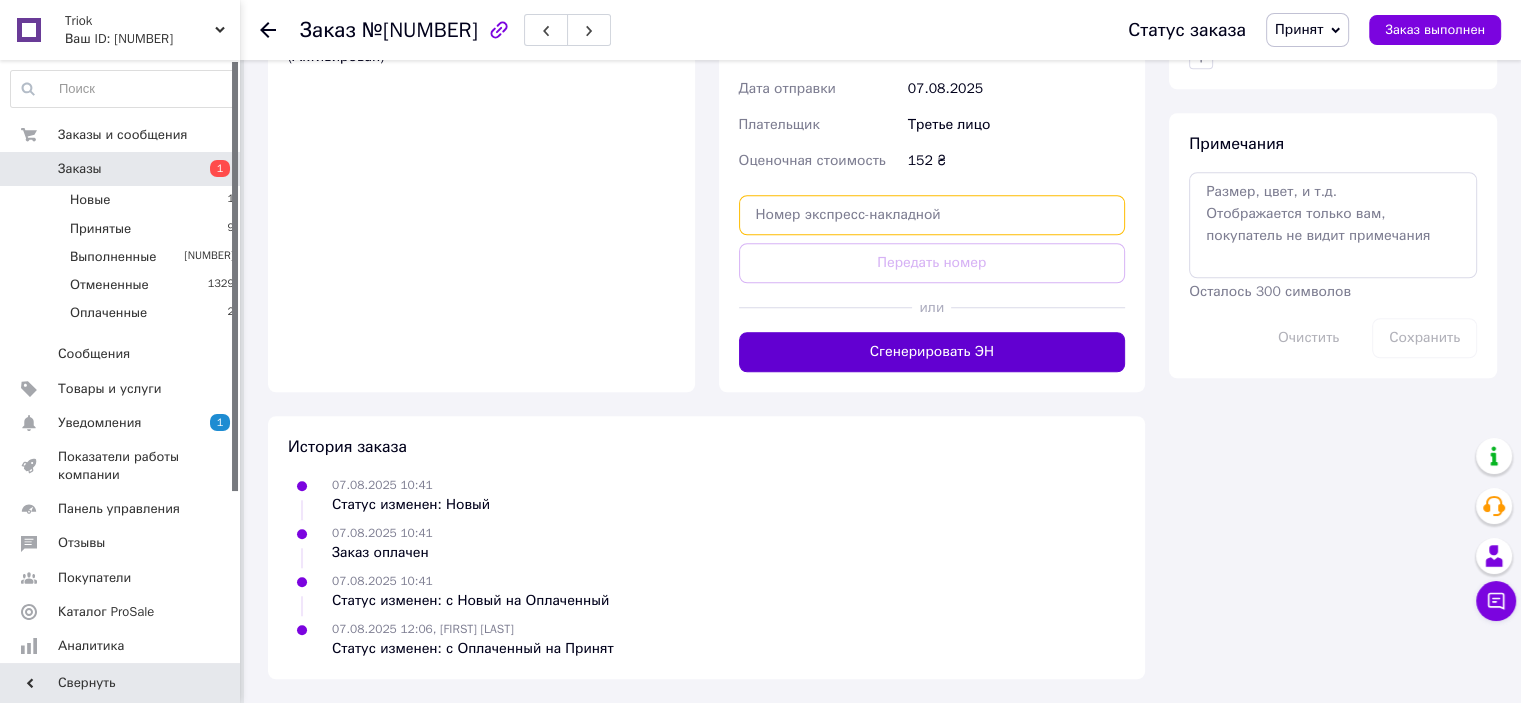 paste on "[NUMBER]" 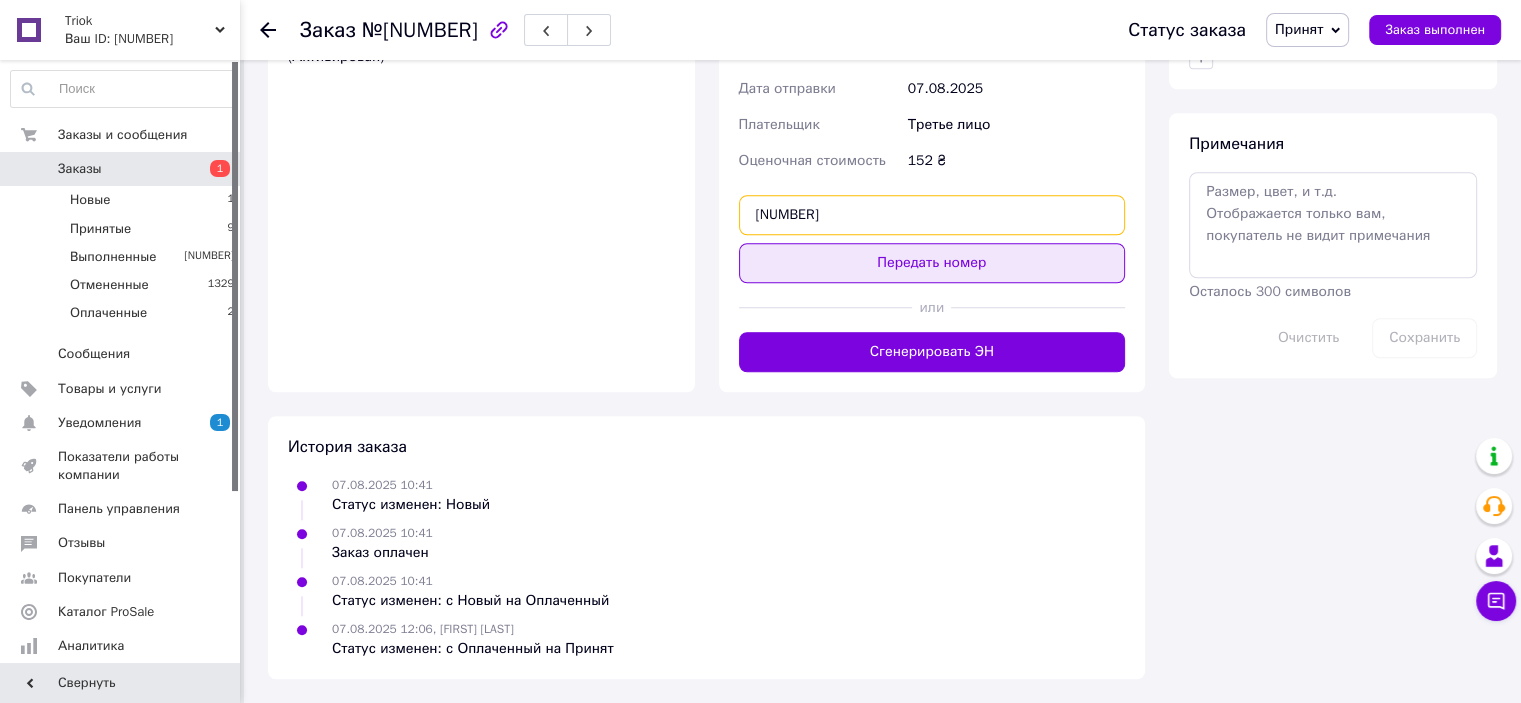 type on "[NUMBER]" 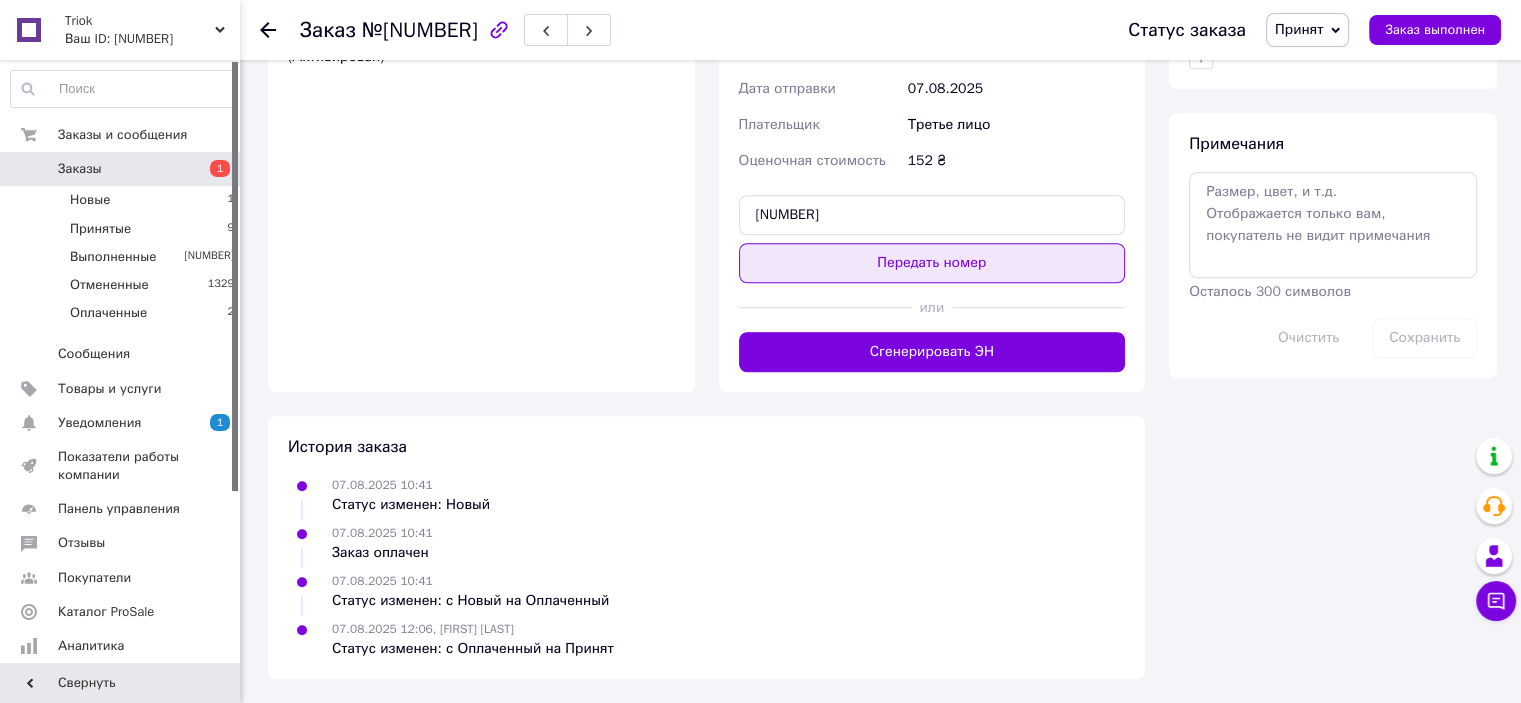 click on "Передать номер" at bounding box center [932, 263] 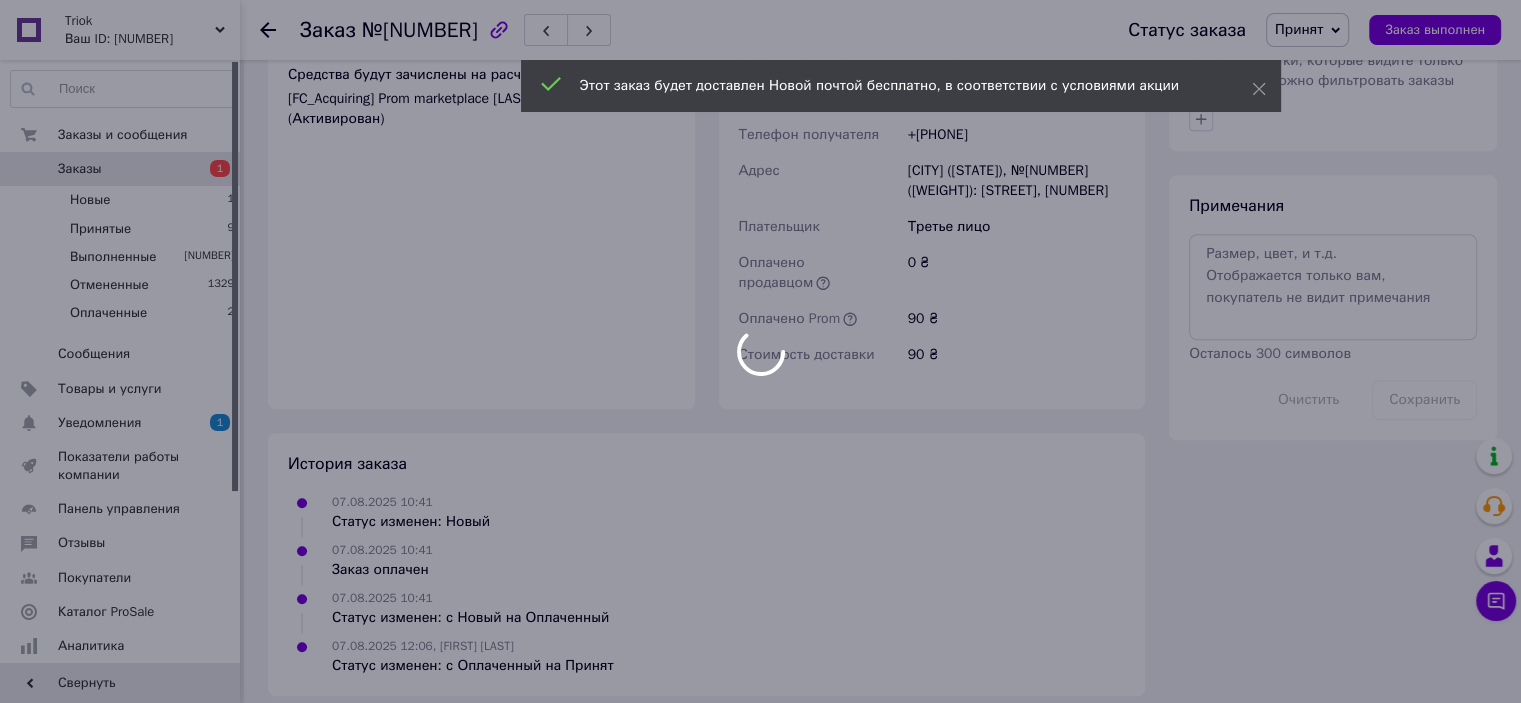 scroll, scrollTop: 1633, scrollLeft: 0, axis: vertical 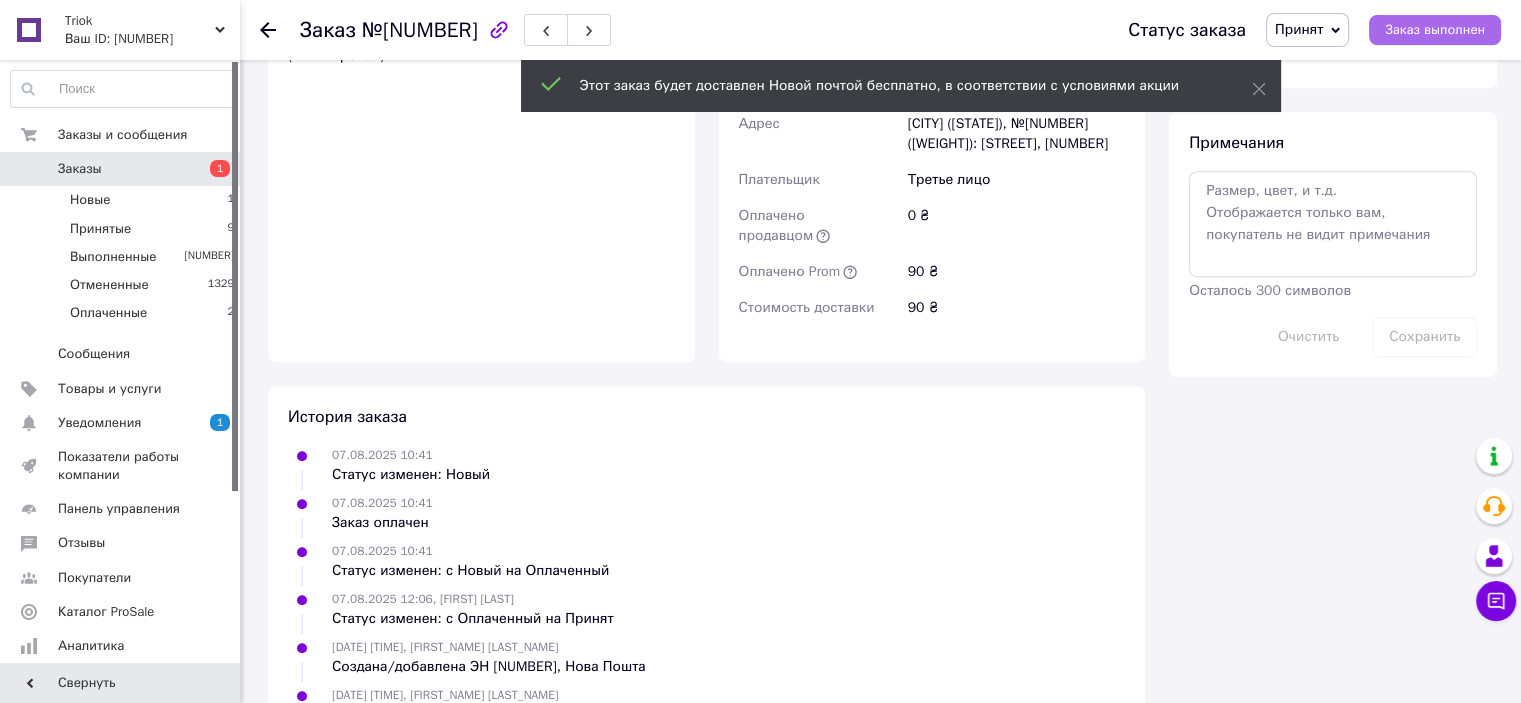 click on "Заказ выполнен" at bounding box center (1435, 30) 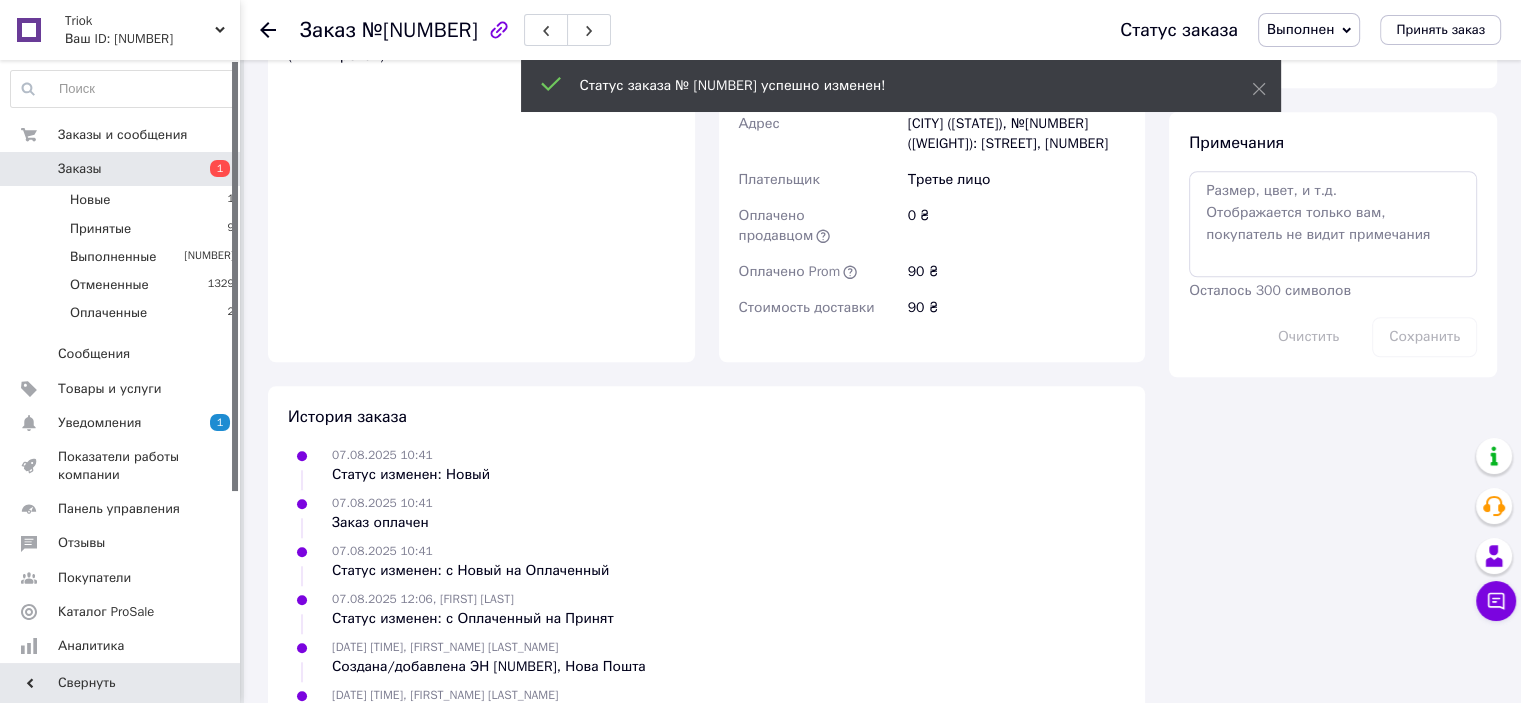 click on "Заказ №[NUMBER] Статус заказа Выполнен Принят Отменен Оплаченный Принять заказ" at bounding box center (880, 30) 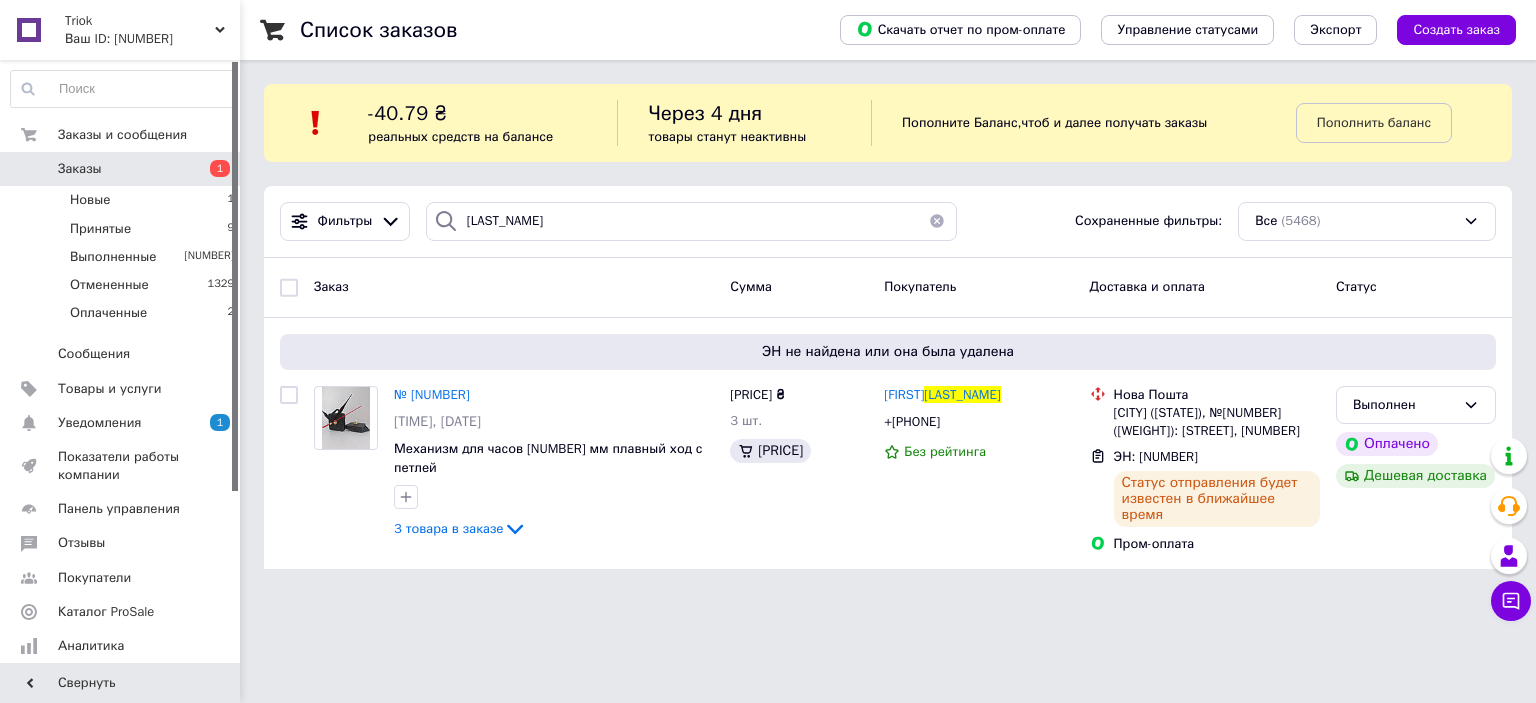 click at bounding box center (937, 221) 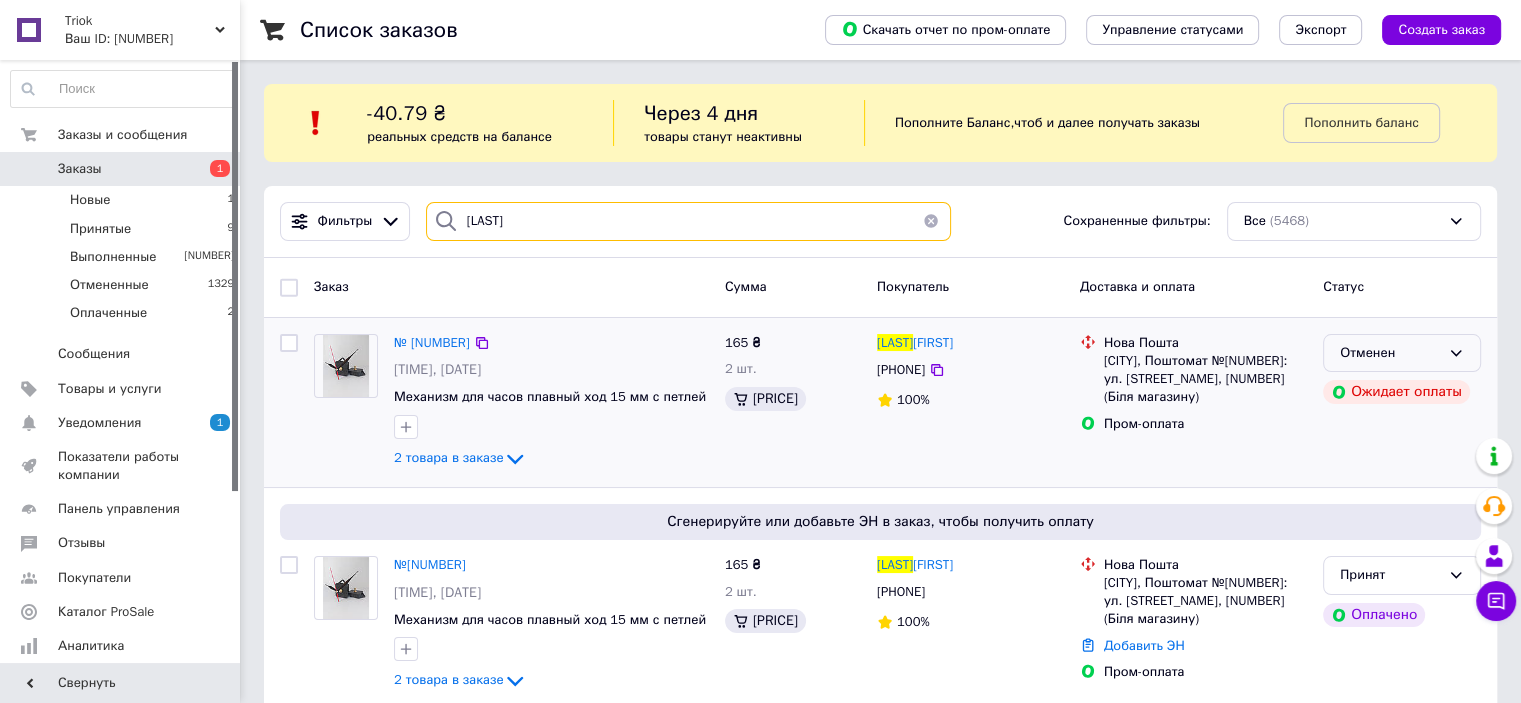 type on "[LAST]" 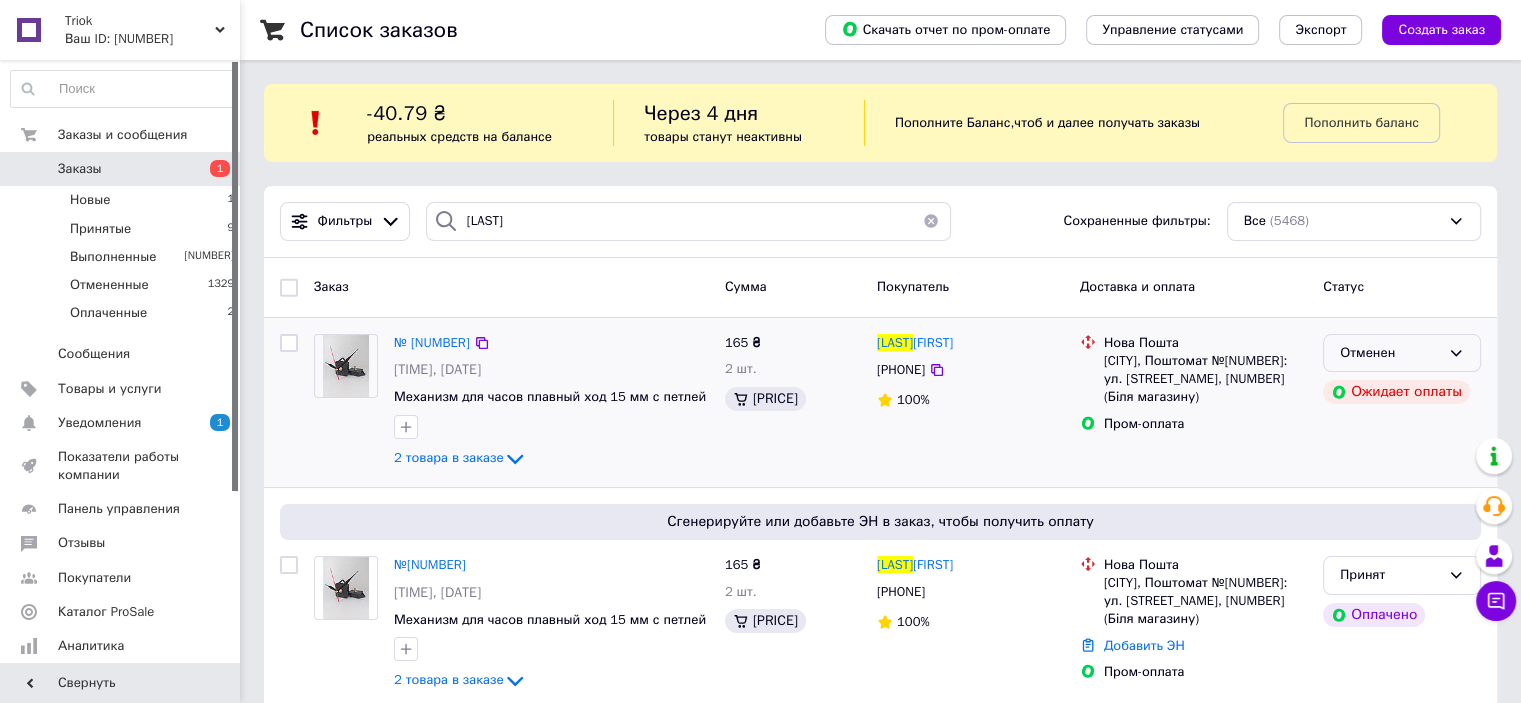 click 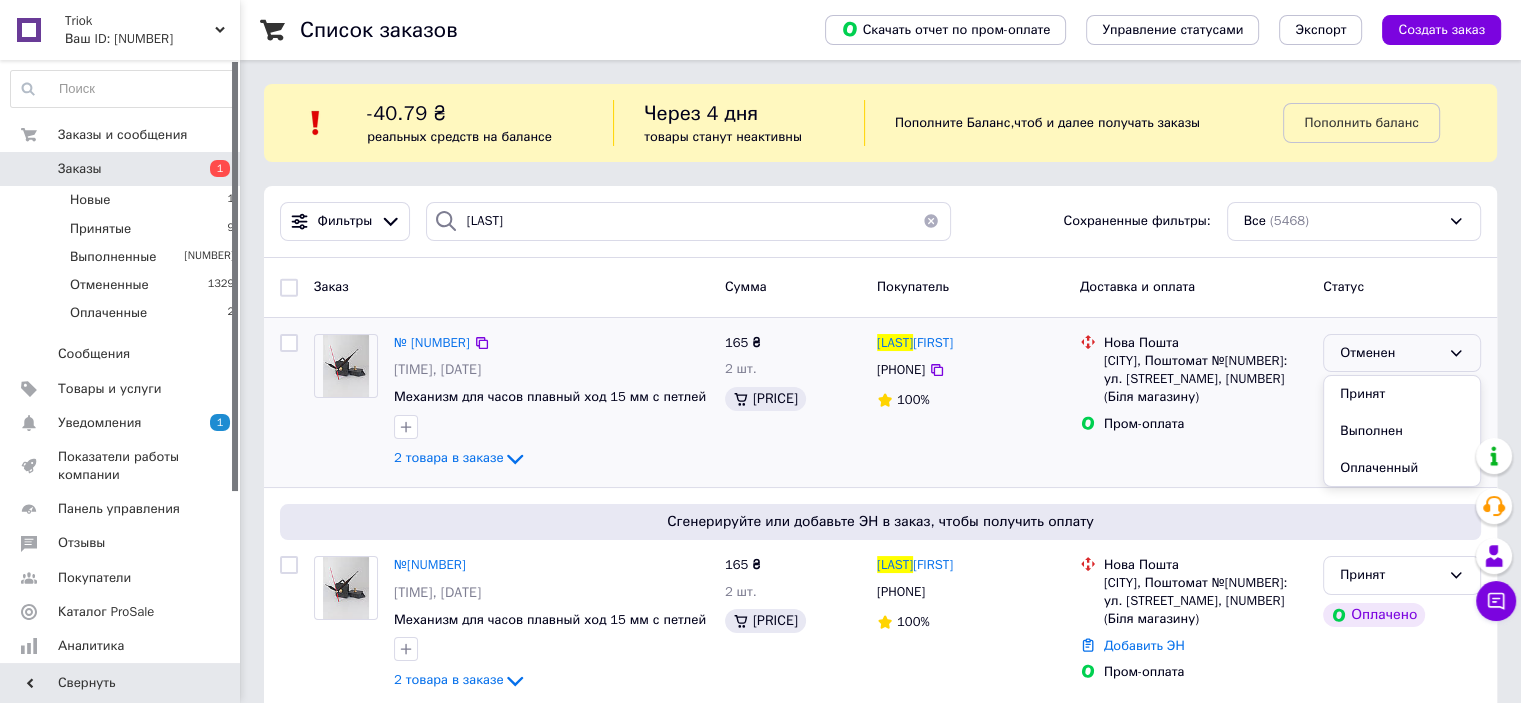 click on "Оплаченный" at bounding box center [1402, 468] 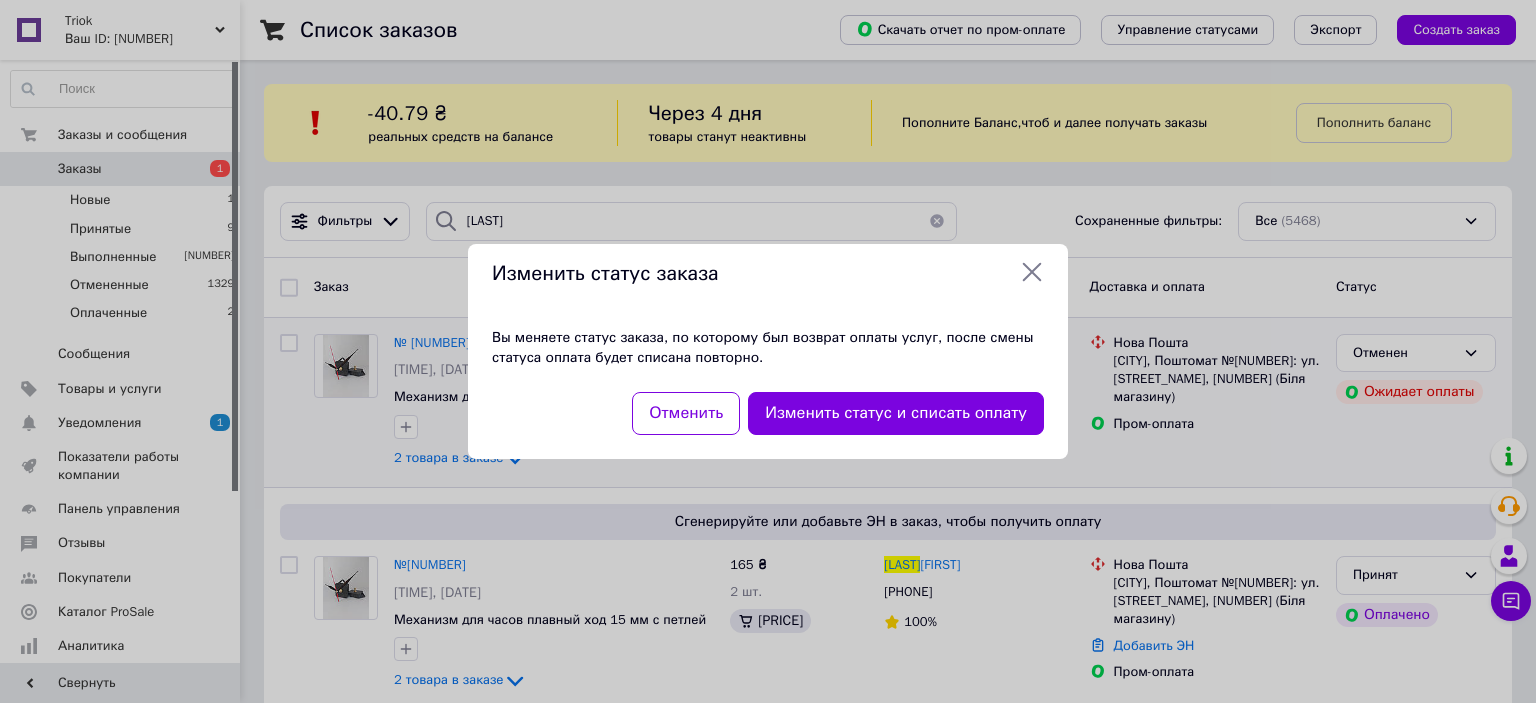 drag, startPoint x: 651, startPoint y: 419, endPoint x: 686, endPoint y: 418, distance: 35.014282 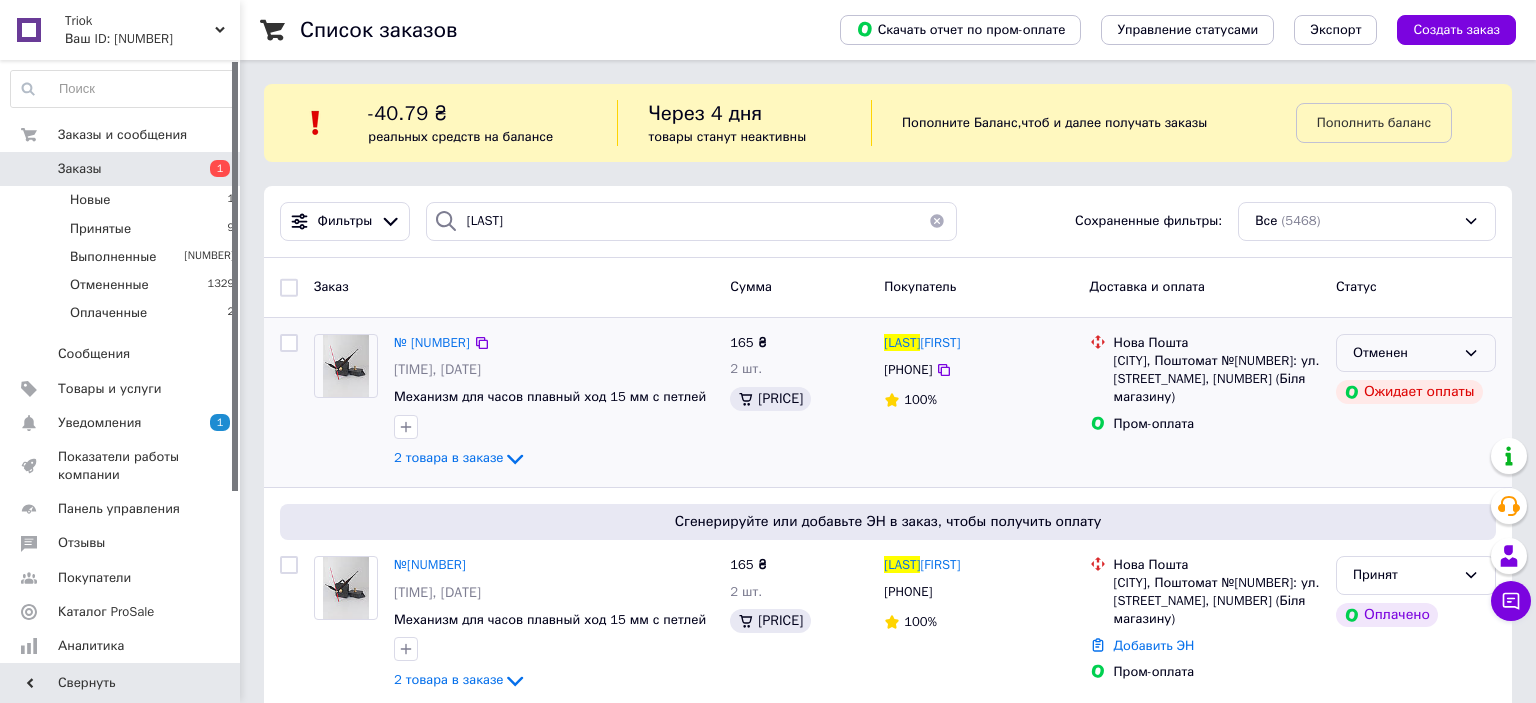 drag, startPoint x: 1455, startPoint y: 338, endPoint x: 1460, endPoint y: 351, distance: 13.928389 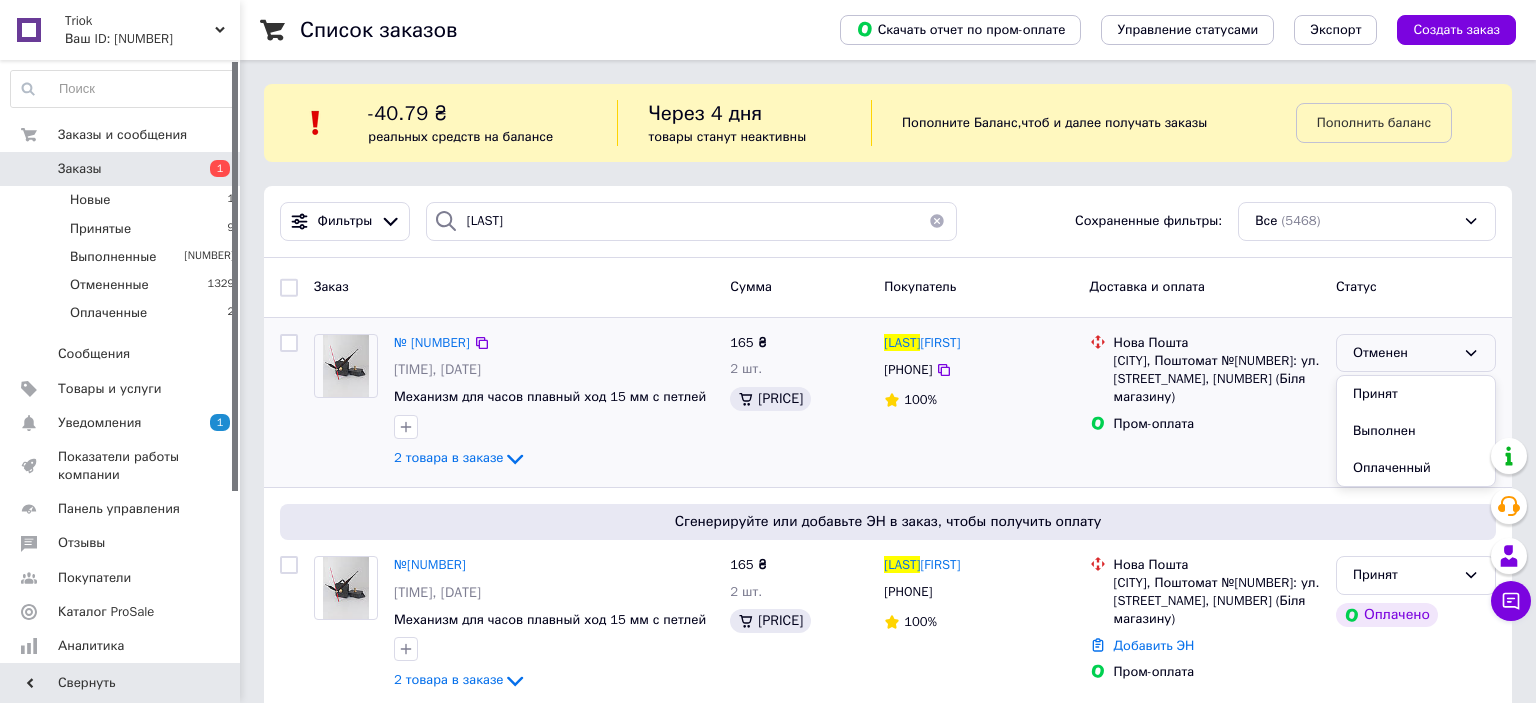 click on "[FIRST] [LAST] +[PHONE] 100%" at bounding box center (978, 402) 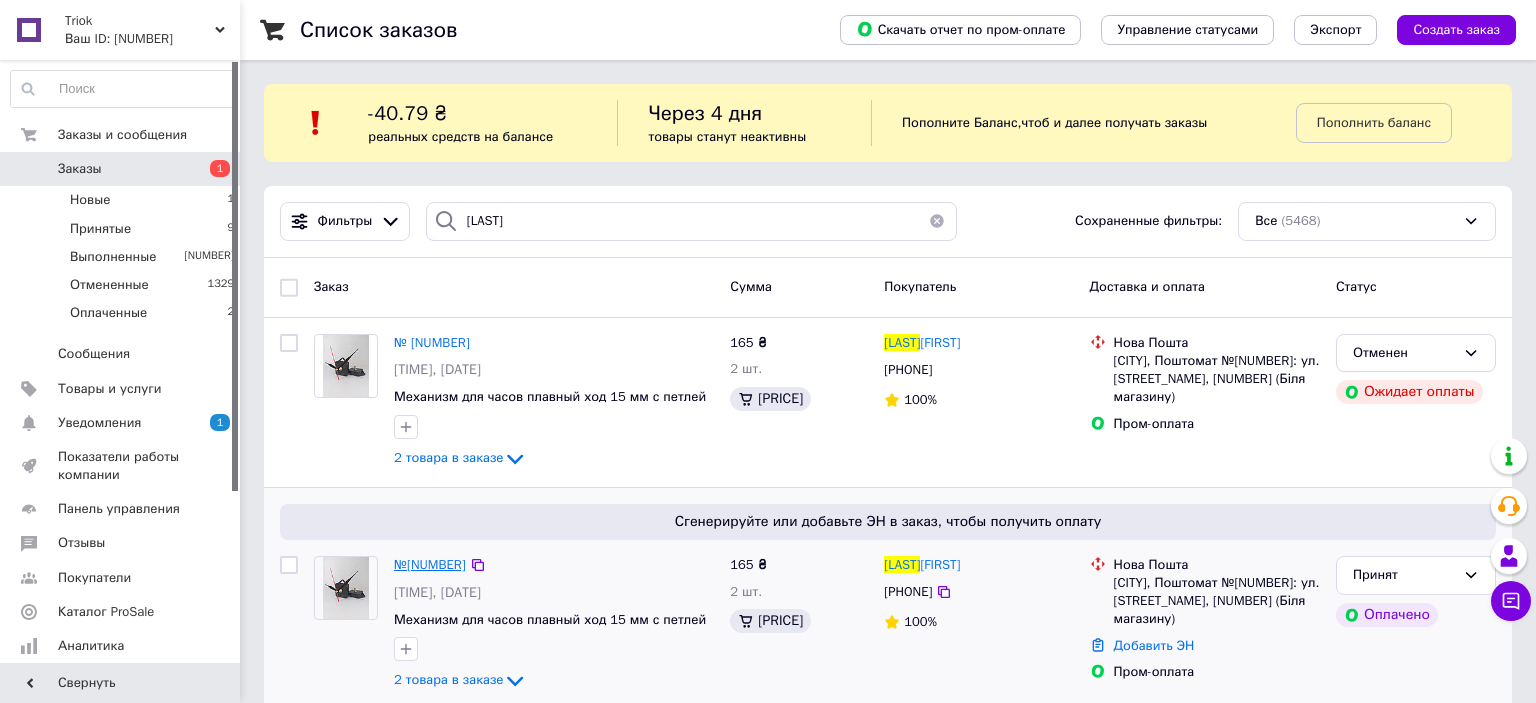 click on "№[NUMBER]" at bounding box center (430, 564) 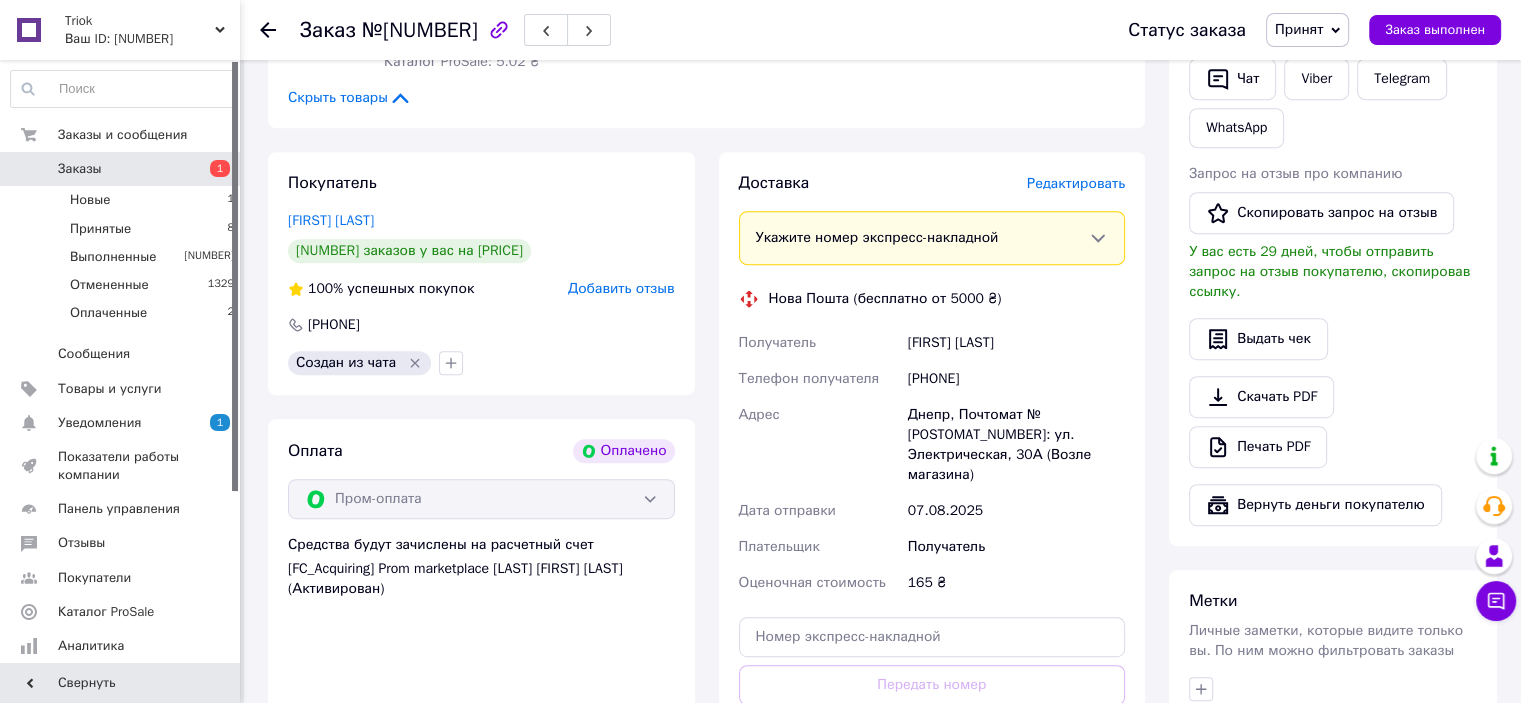 scroll, scrollTop: 1300, scrollLeft: 0, axis: vertical 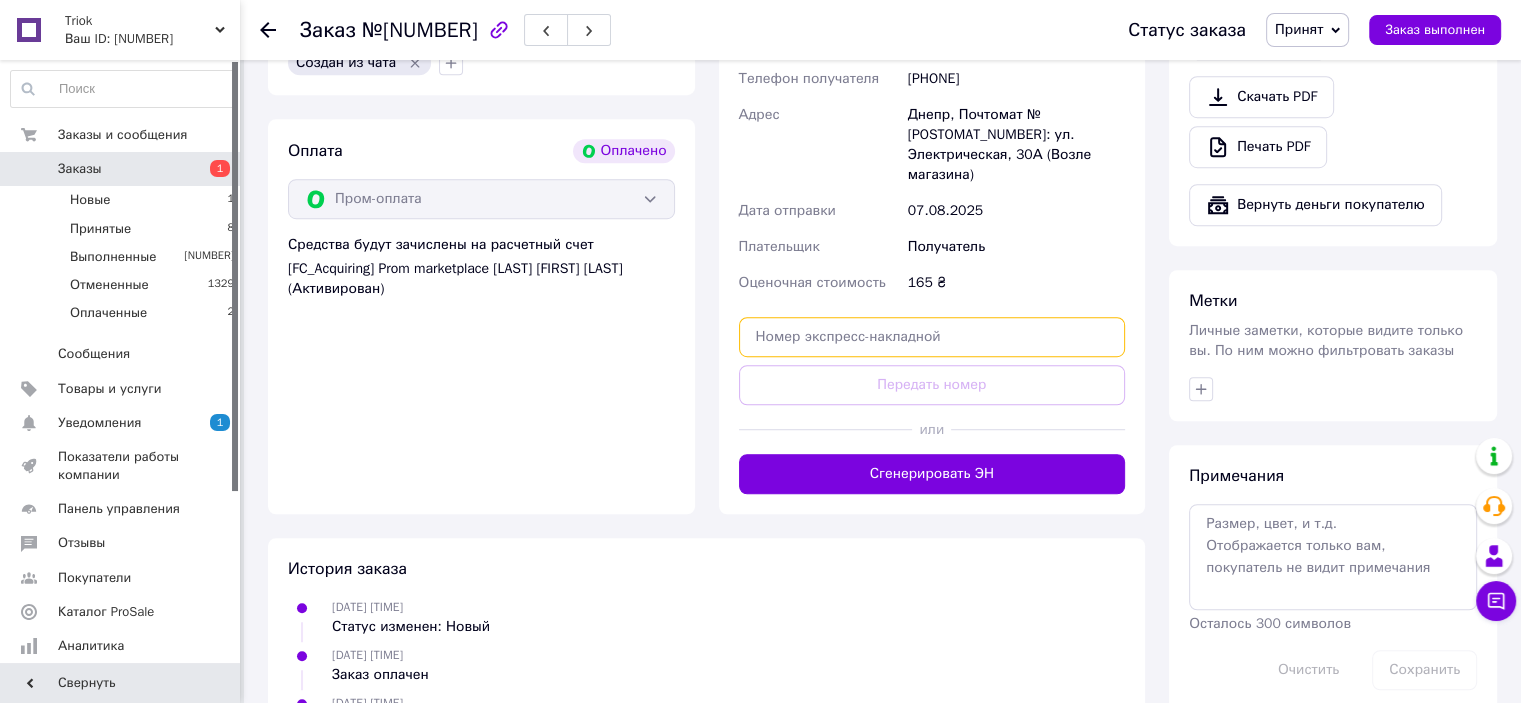 click at bounding box center (932, 337) 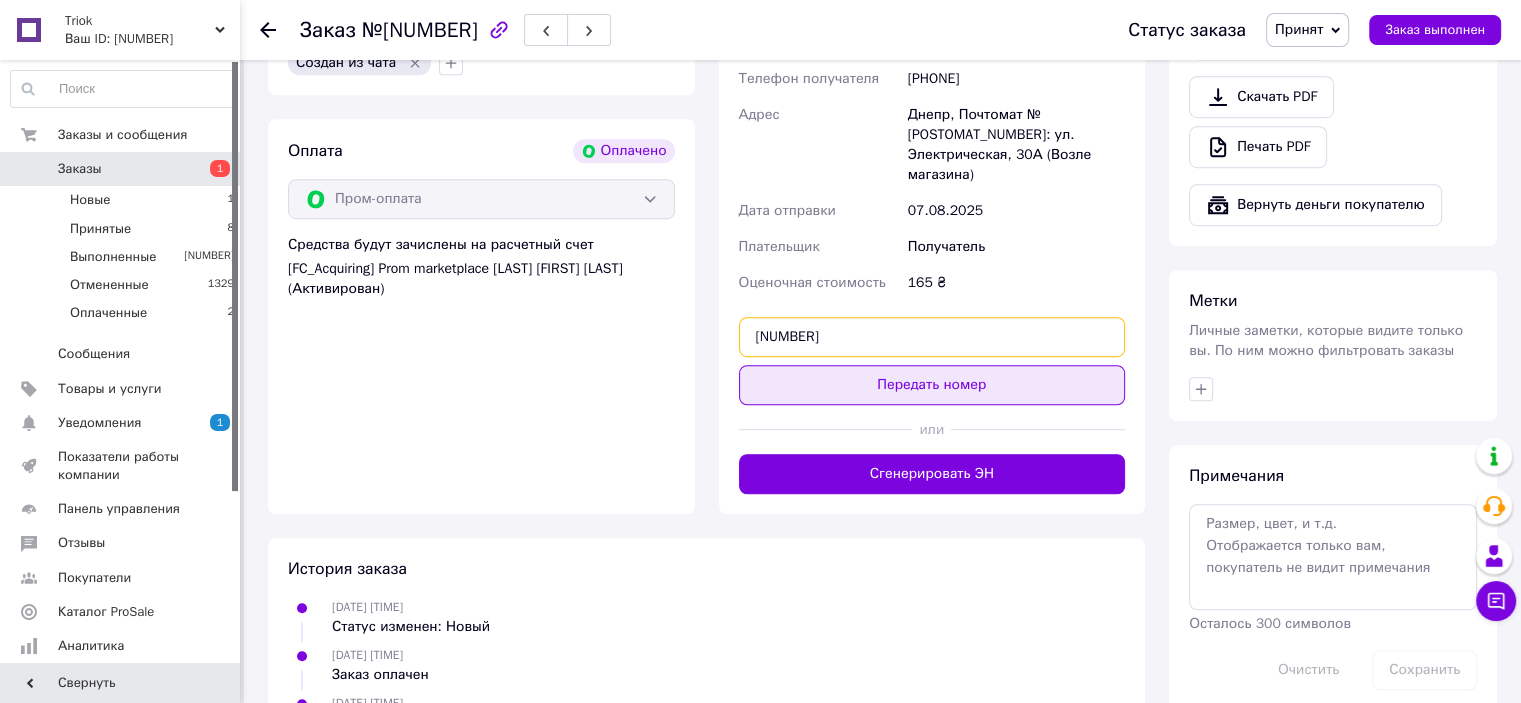 type on "[NUMBER]" 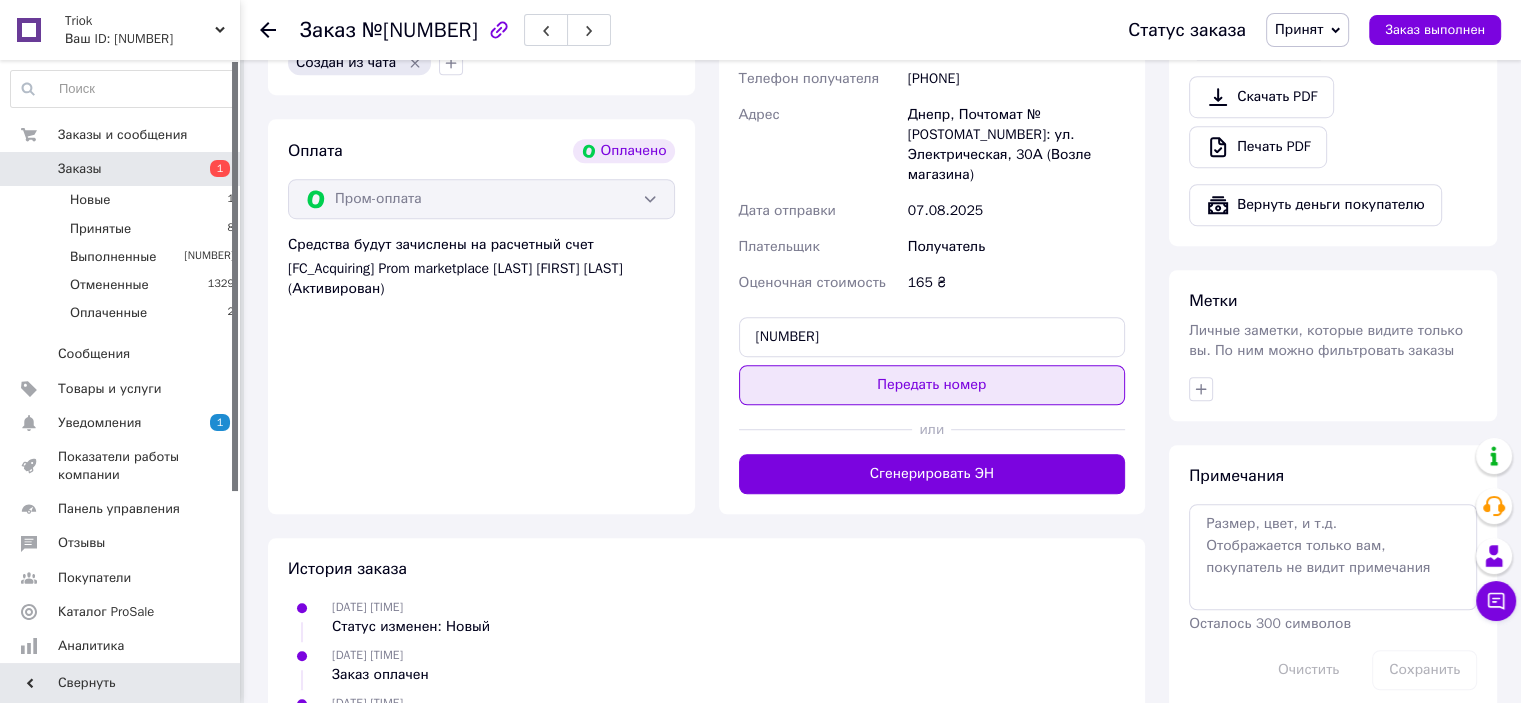 click on "Передать номер" at bounding box center [932, 385] 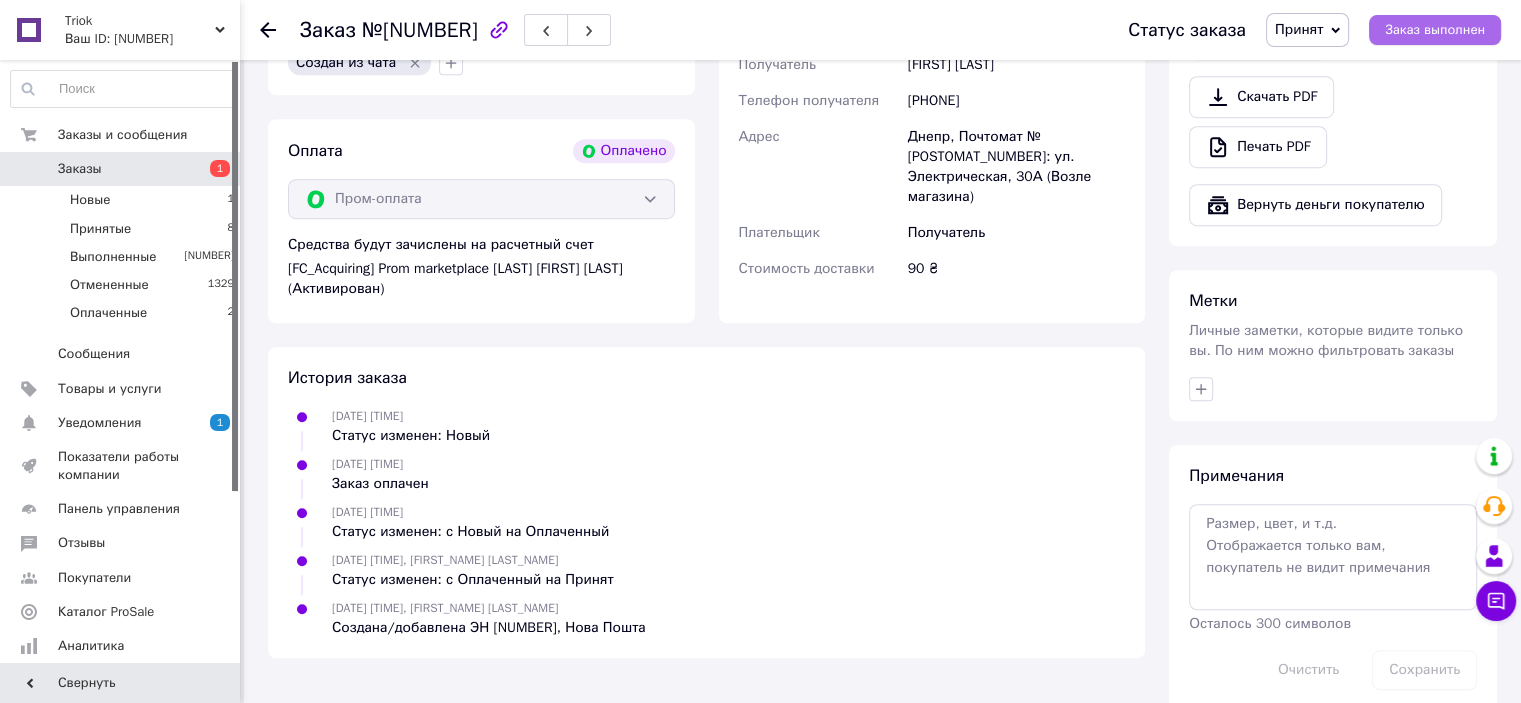 click on "Заказ выполнен" at bounding box center (1435, 30) 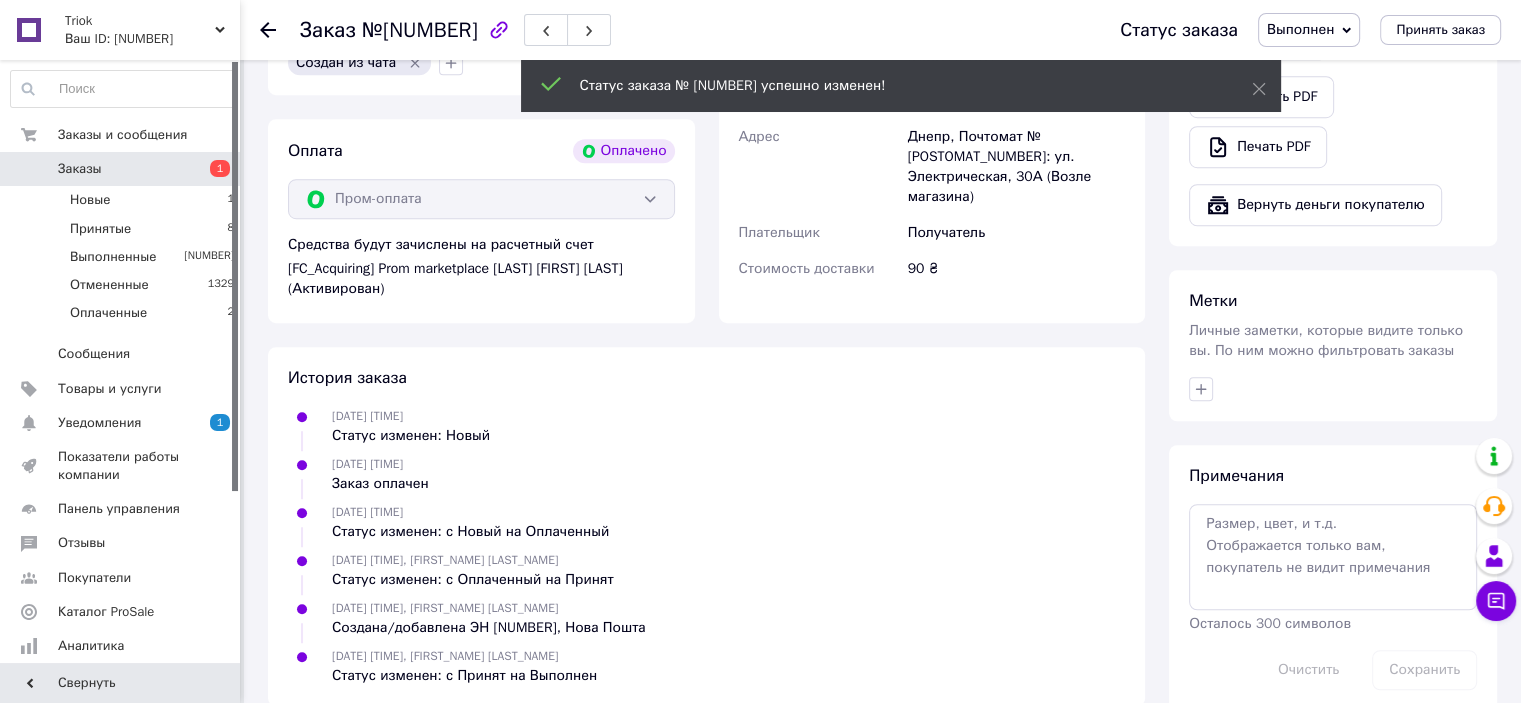 click 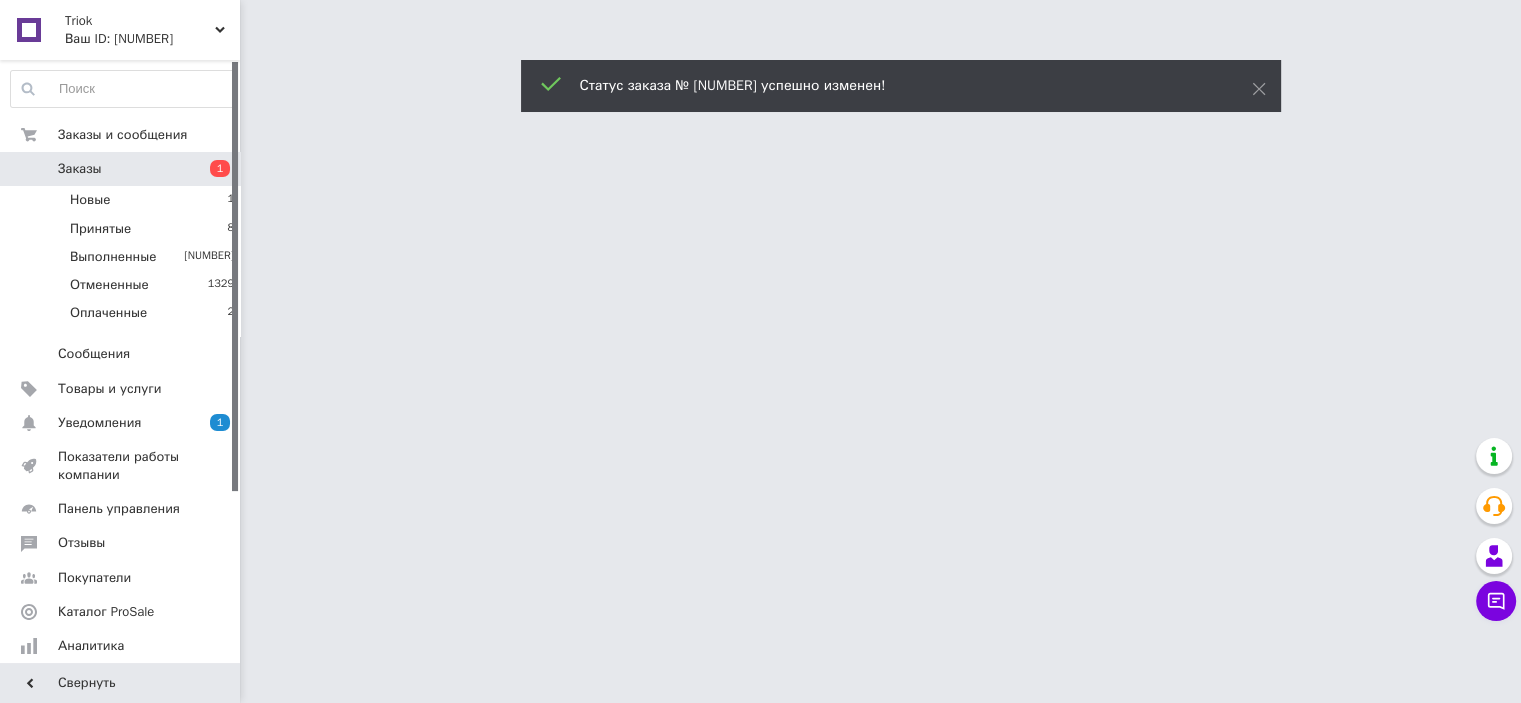 scroll, scrollTop: 0, scrollLeft: 0, axis: both 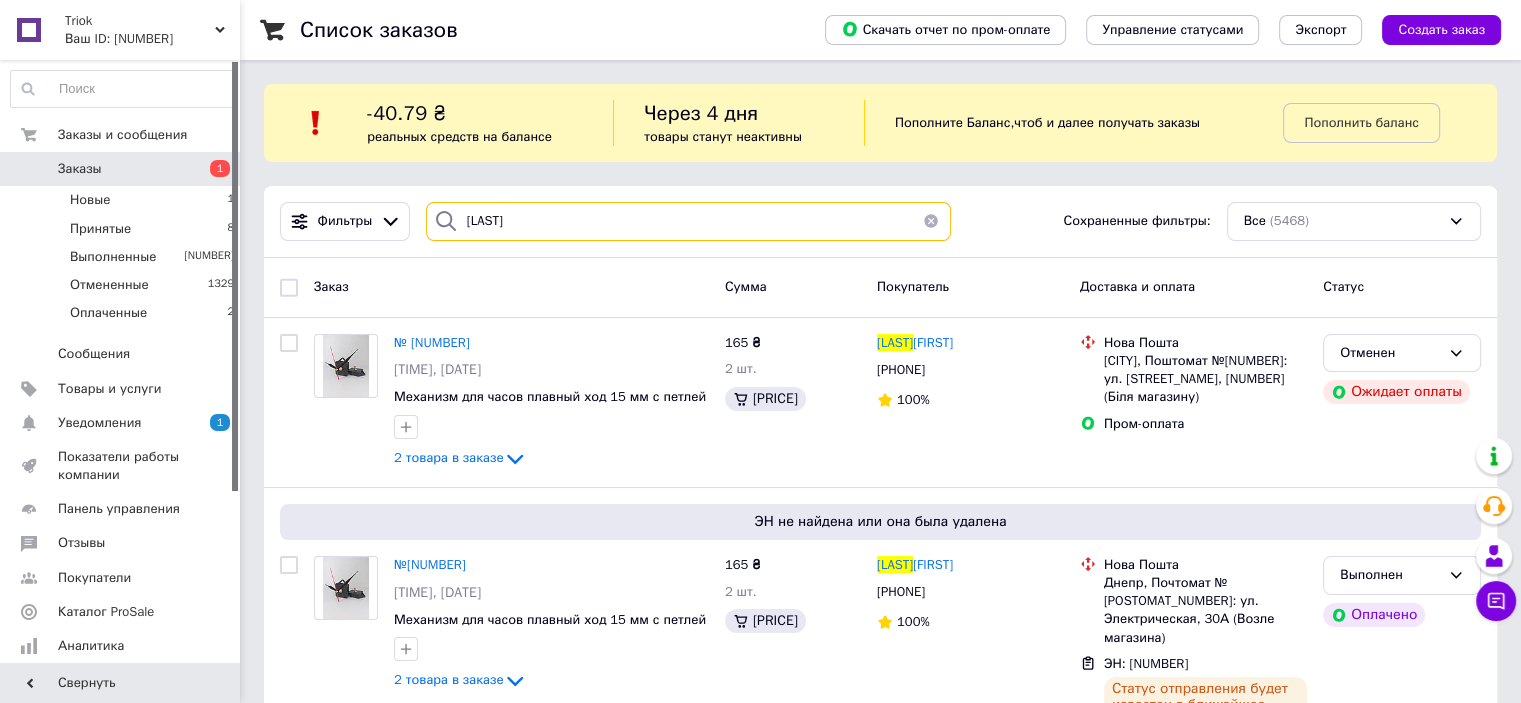 click on "[LAST]" at bounding box center (688, 221) 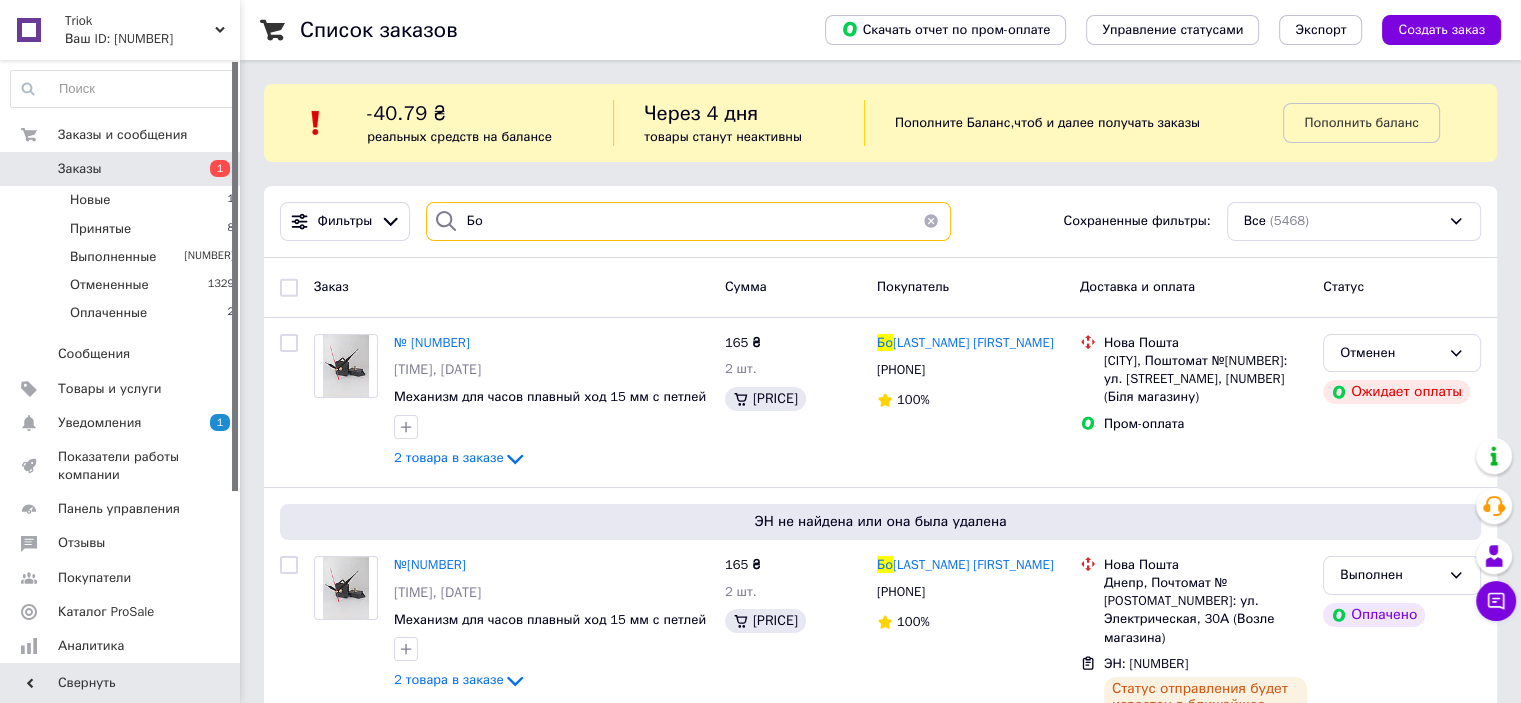 type on "Б" 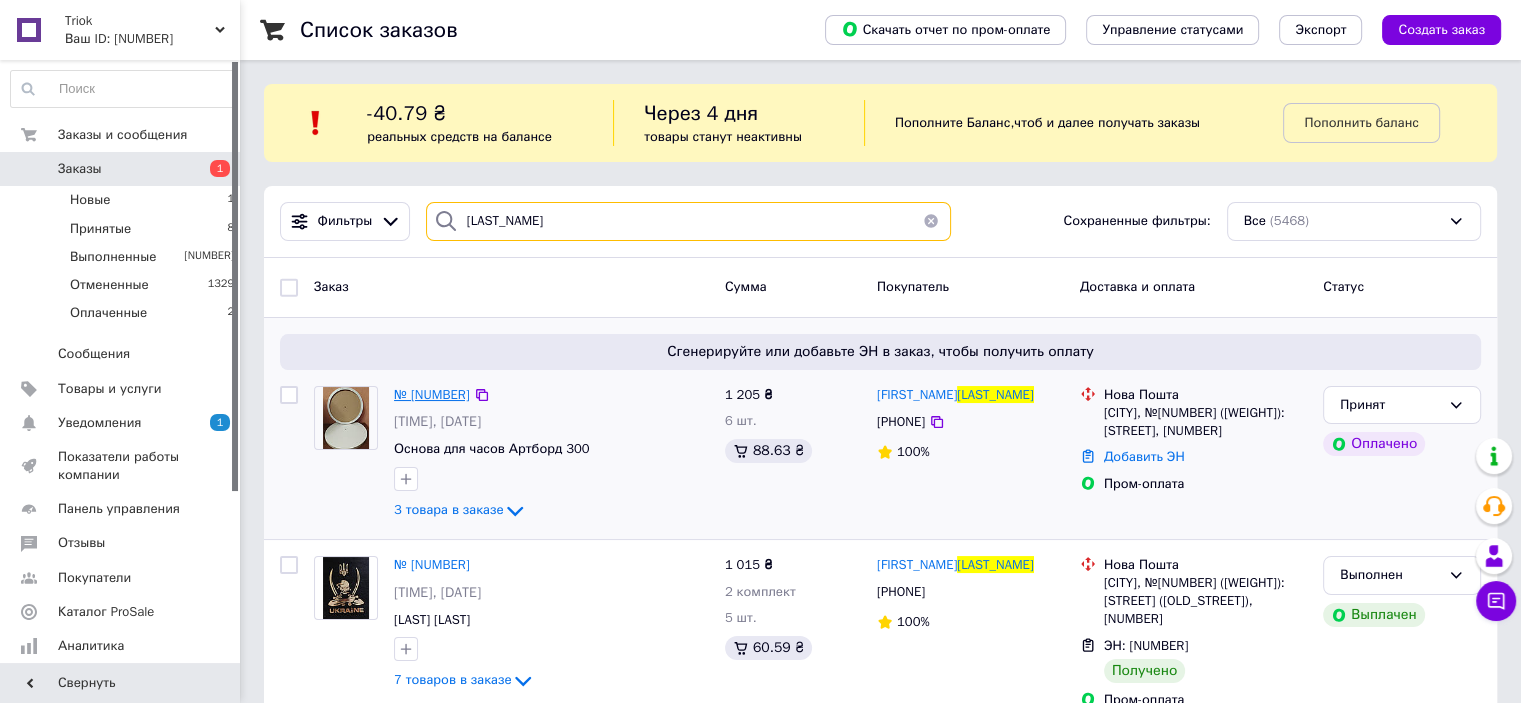 type on "[LAST_NAME]" 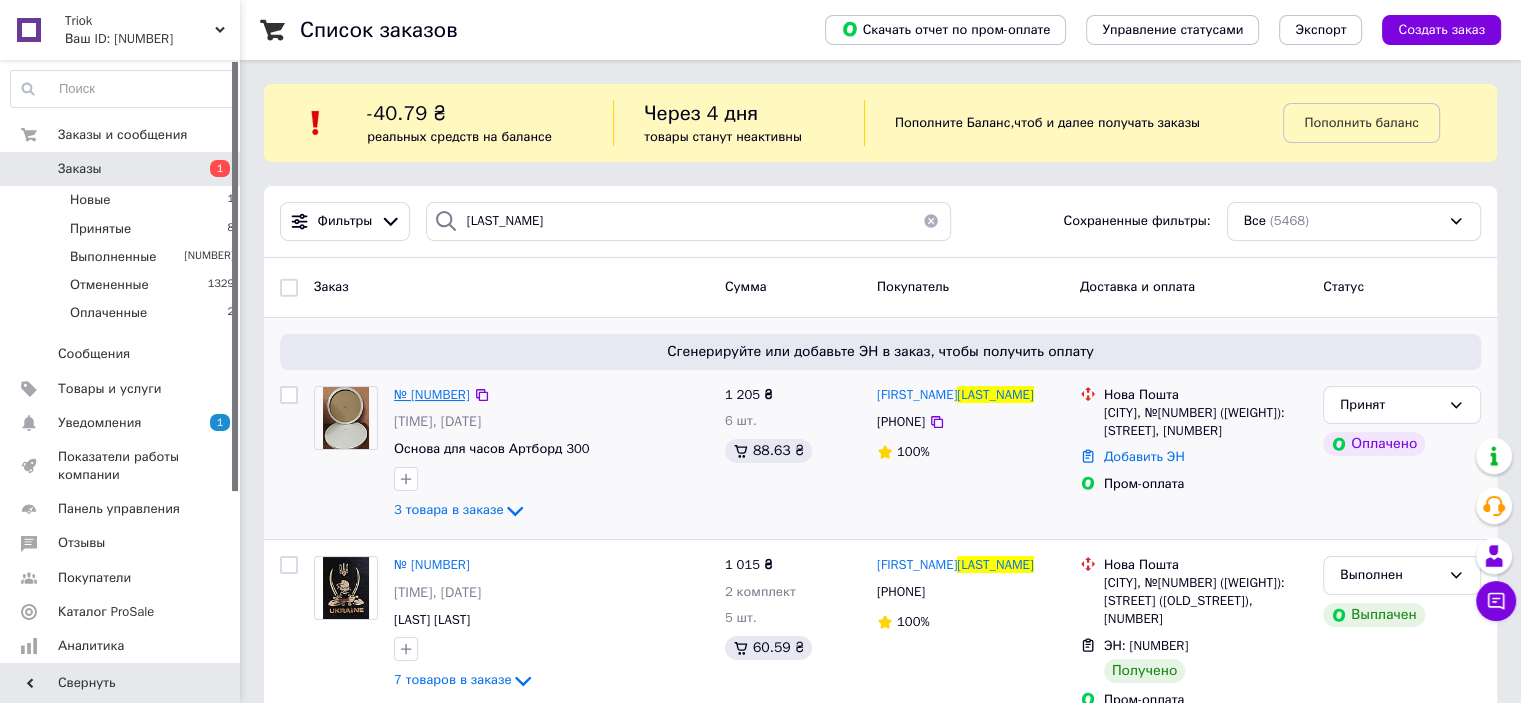click on "№ [NUMBER]" at bounding box center [432, 394] 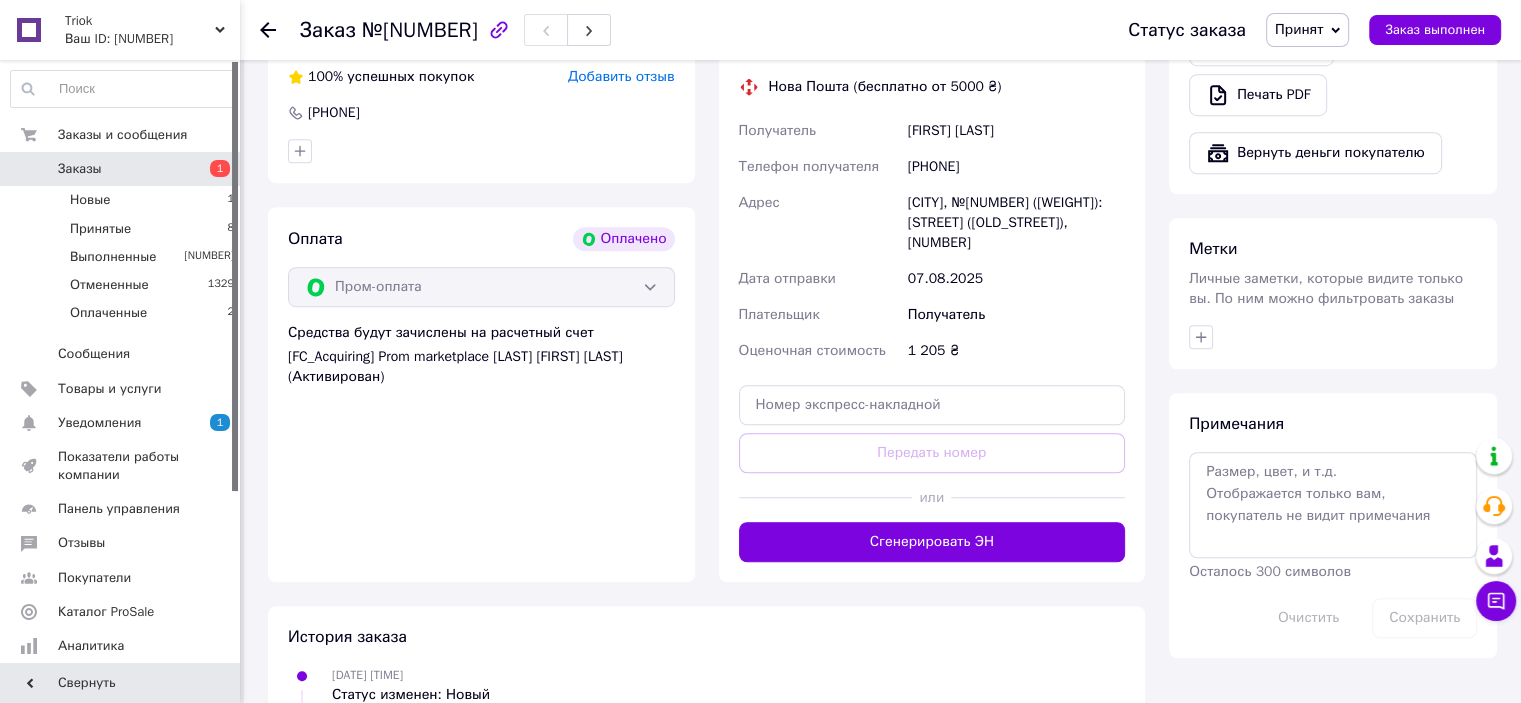 scroll, scrollTop: 1400, scrollLeft: 0, axis: vertical 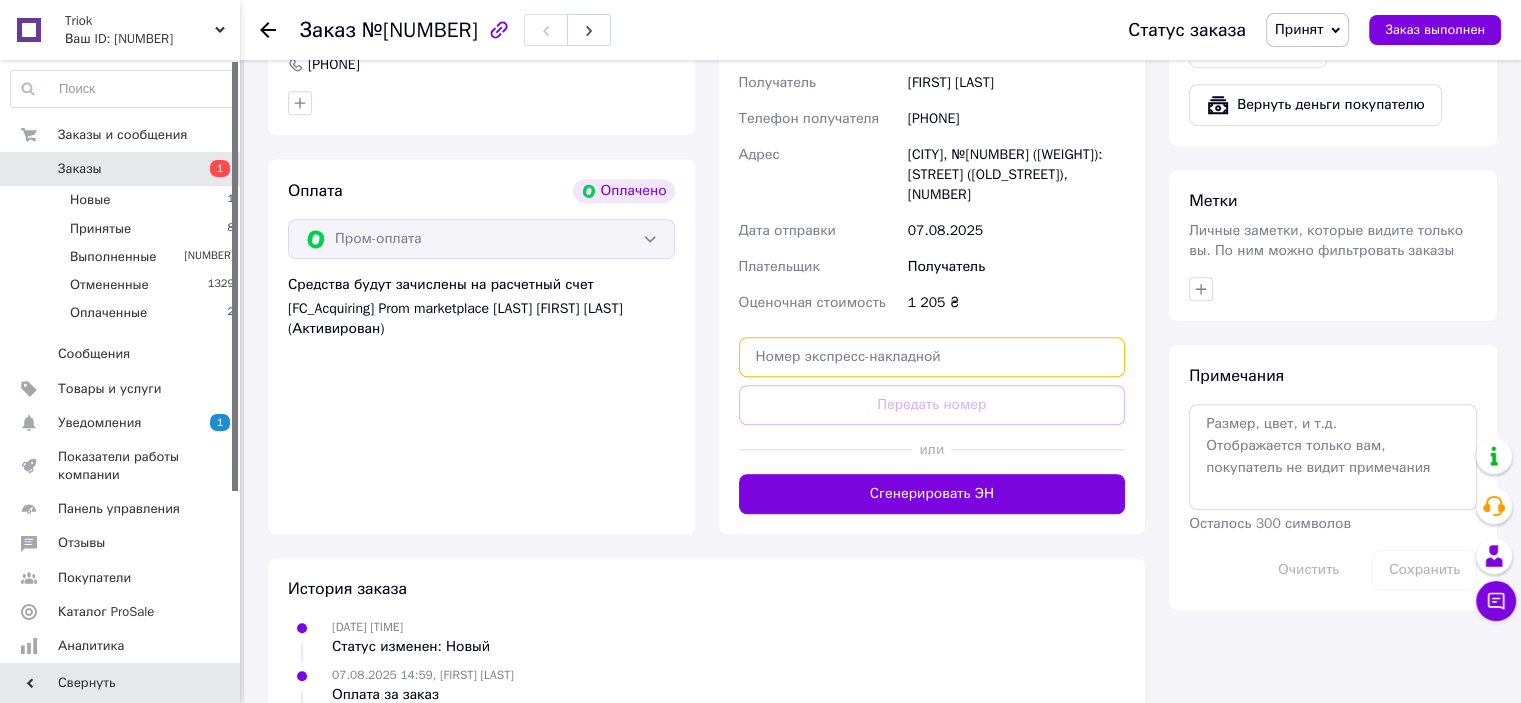 drag, startPoint x: 785, startPoint y: 345, endPoint x: 830, endPoint y: 349, distance: 45.17743 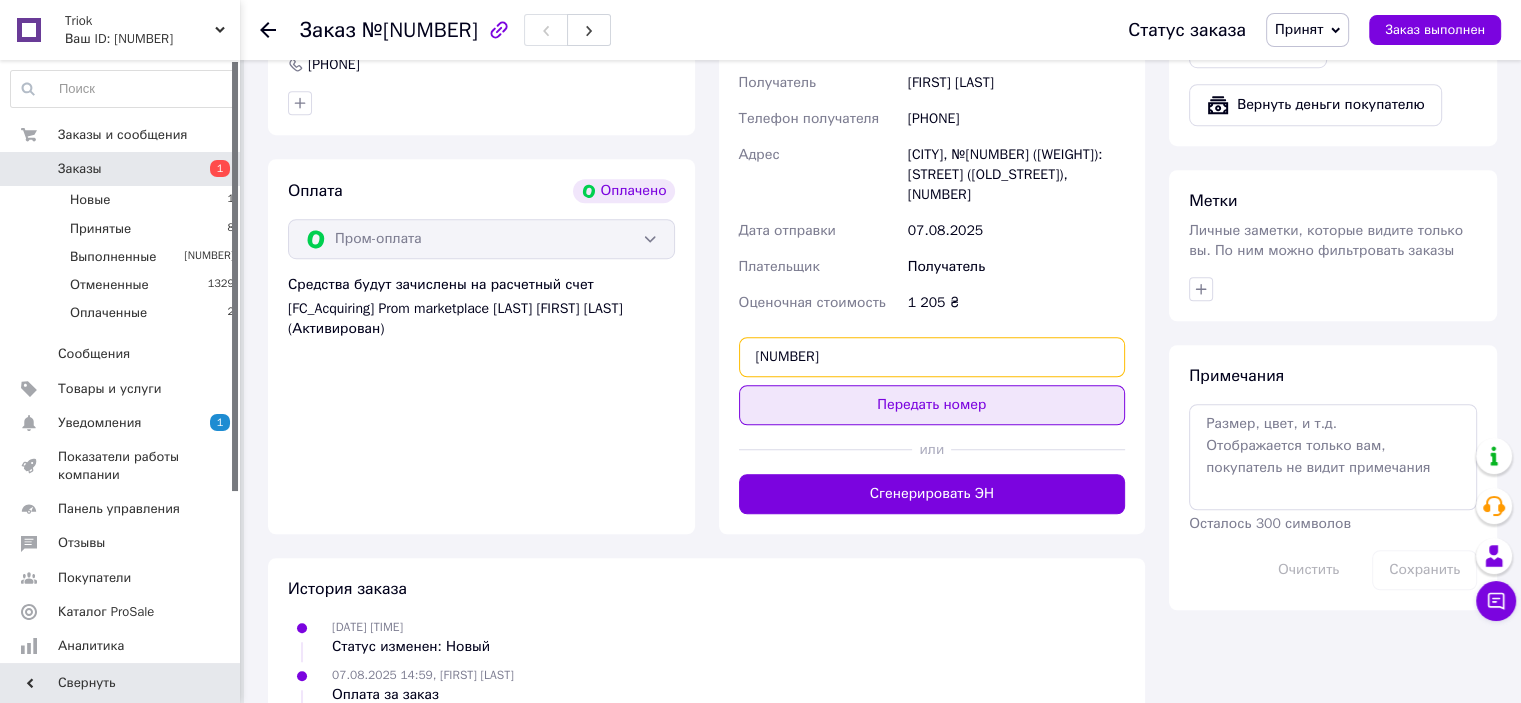 type on "[NUMBER]" 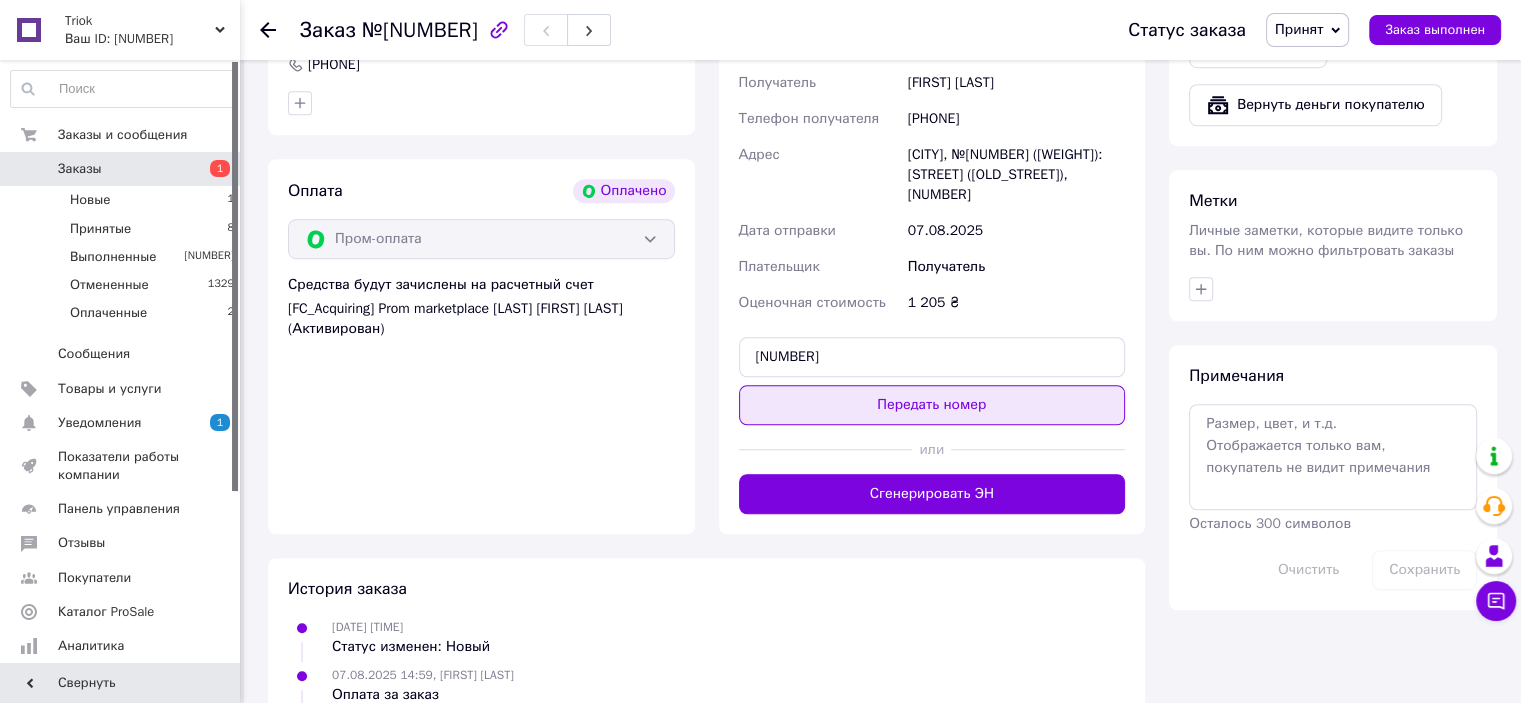 click on "Передать номер" at bounding box center [932, 405] 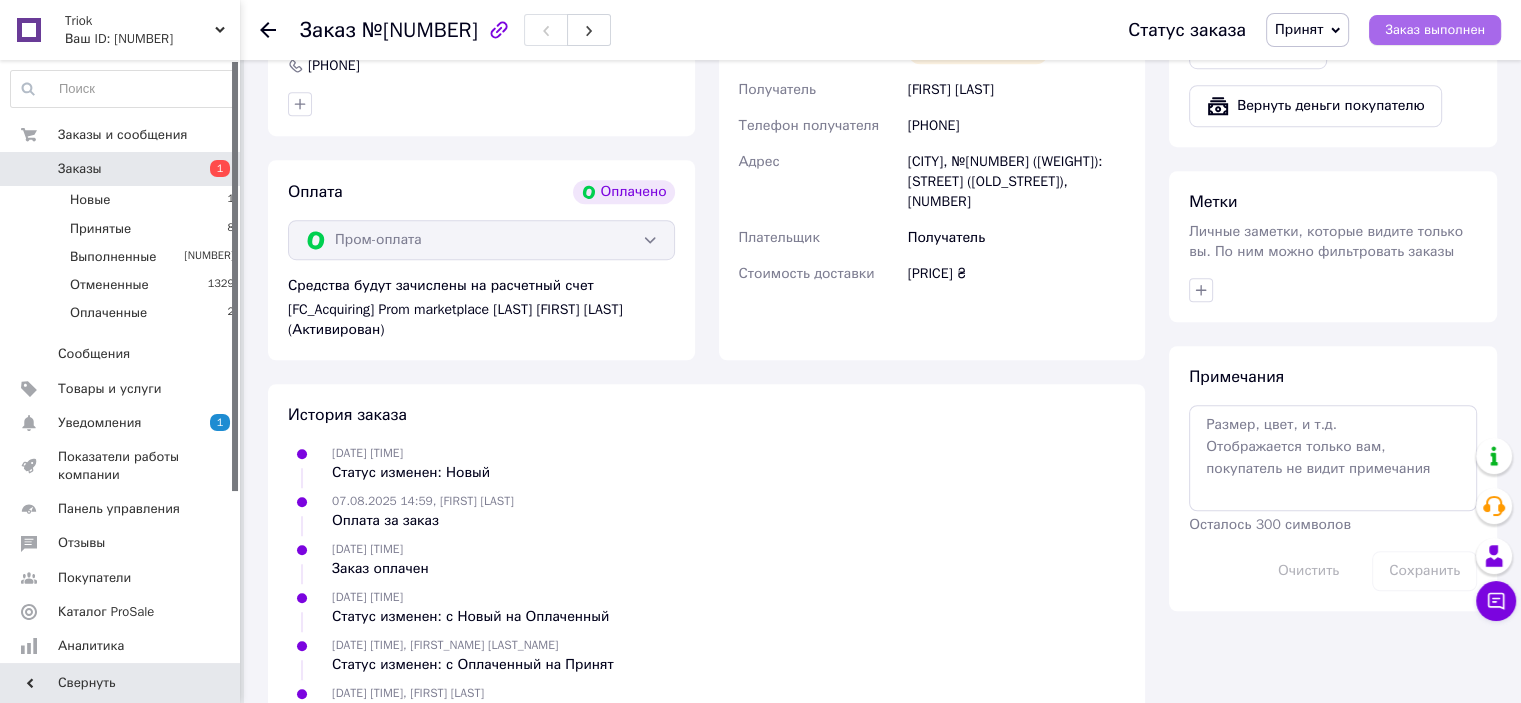 scroll, scrollTop: 1400, scrollLeft: 0, axis: vertical 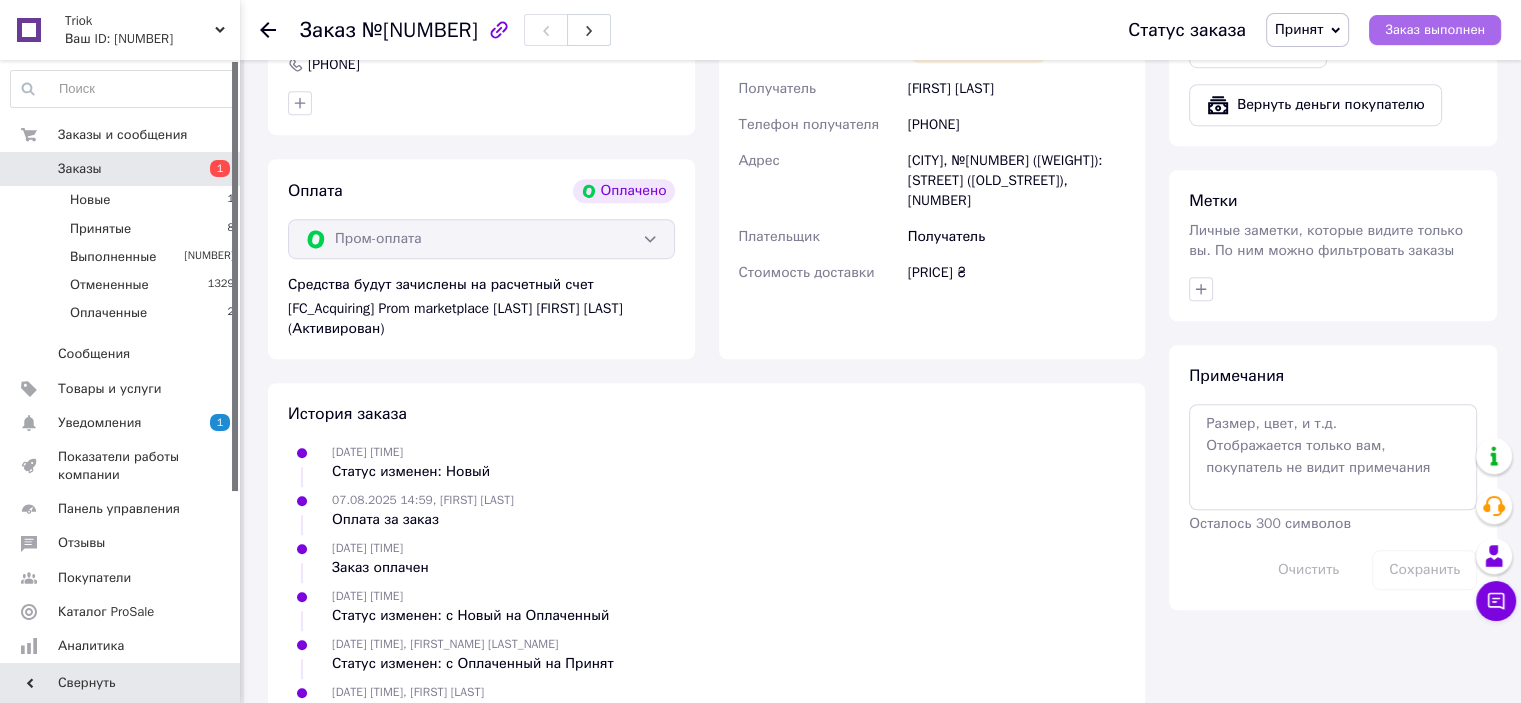 click on "Заказ выполнен" at bounding box center (1435, 30) 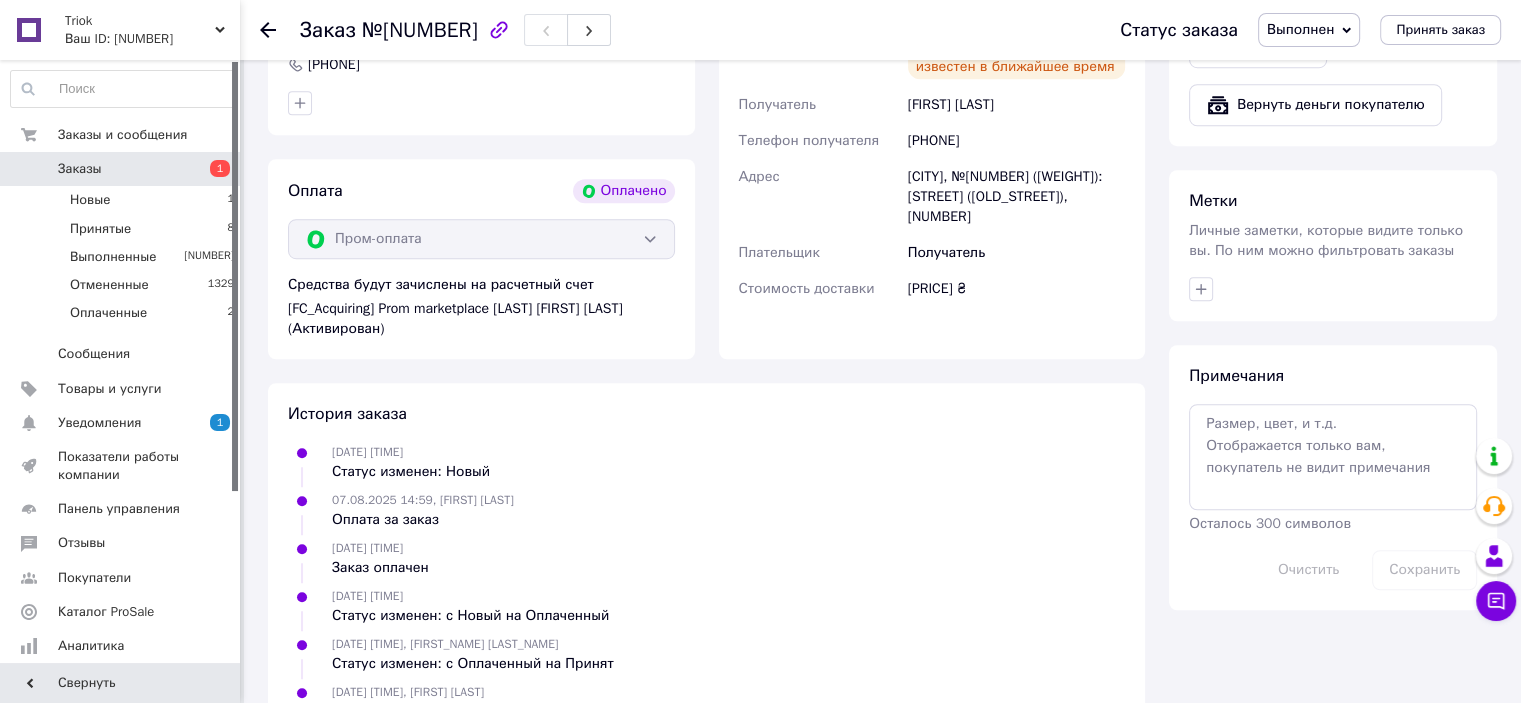 click 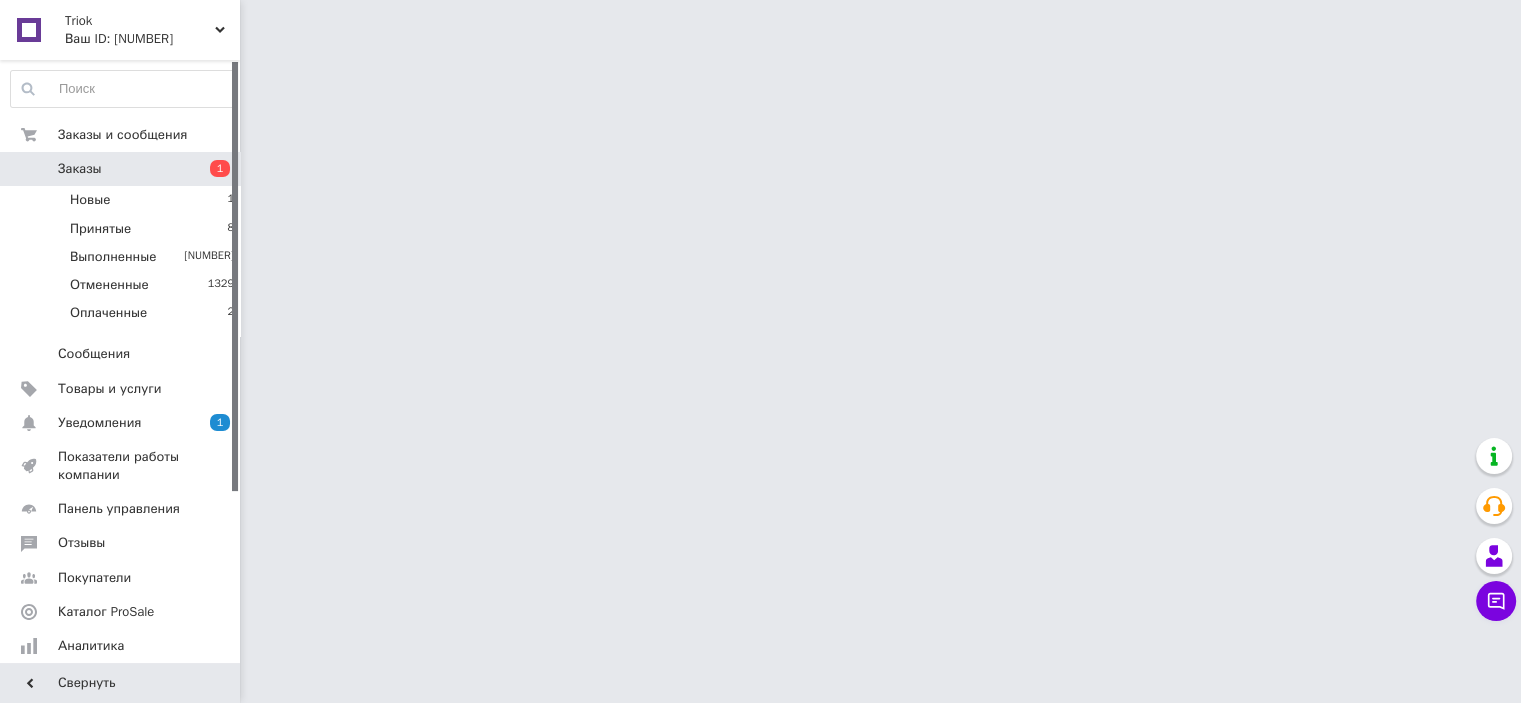 scroll, scrollTop: 0, scrollLeft: 0, axis: both 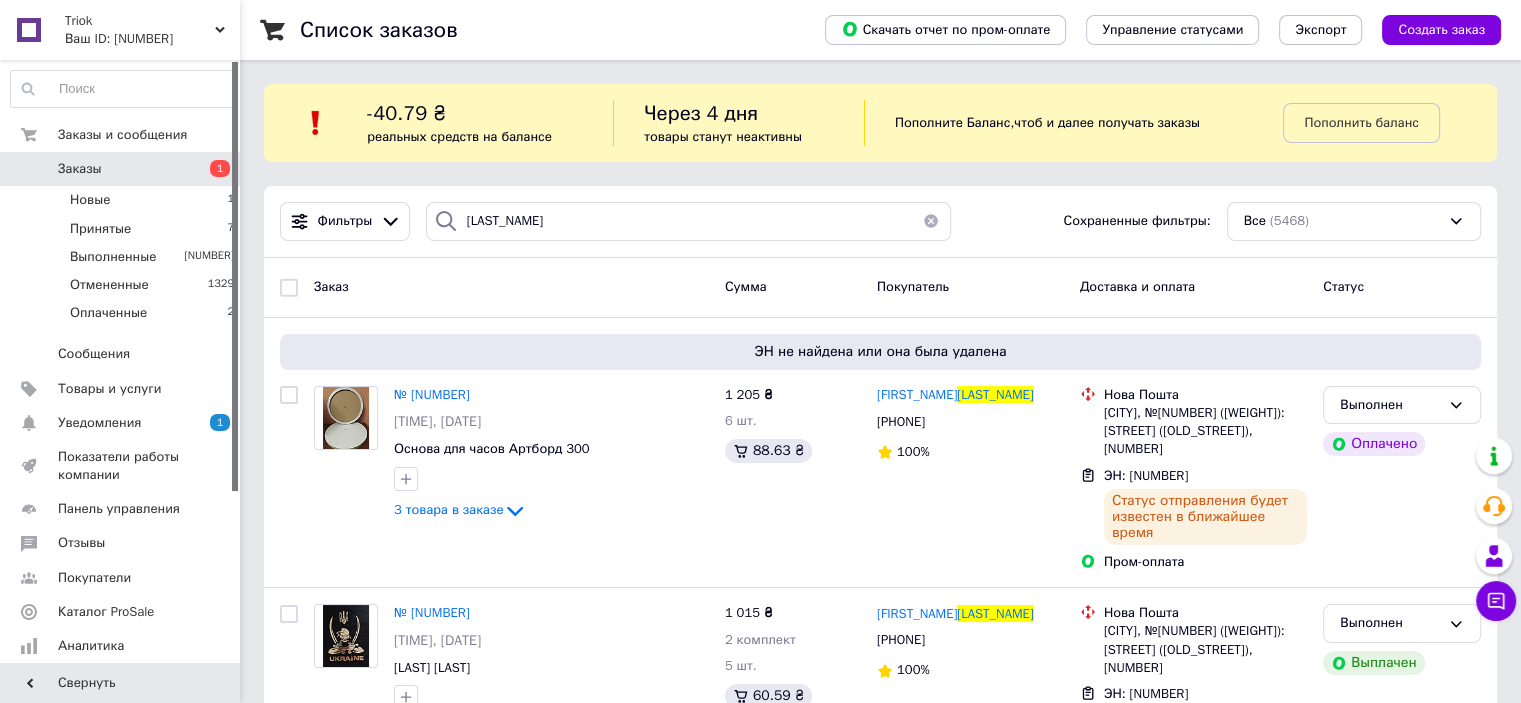 click at bounding box center [931, 221] 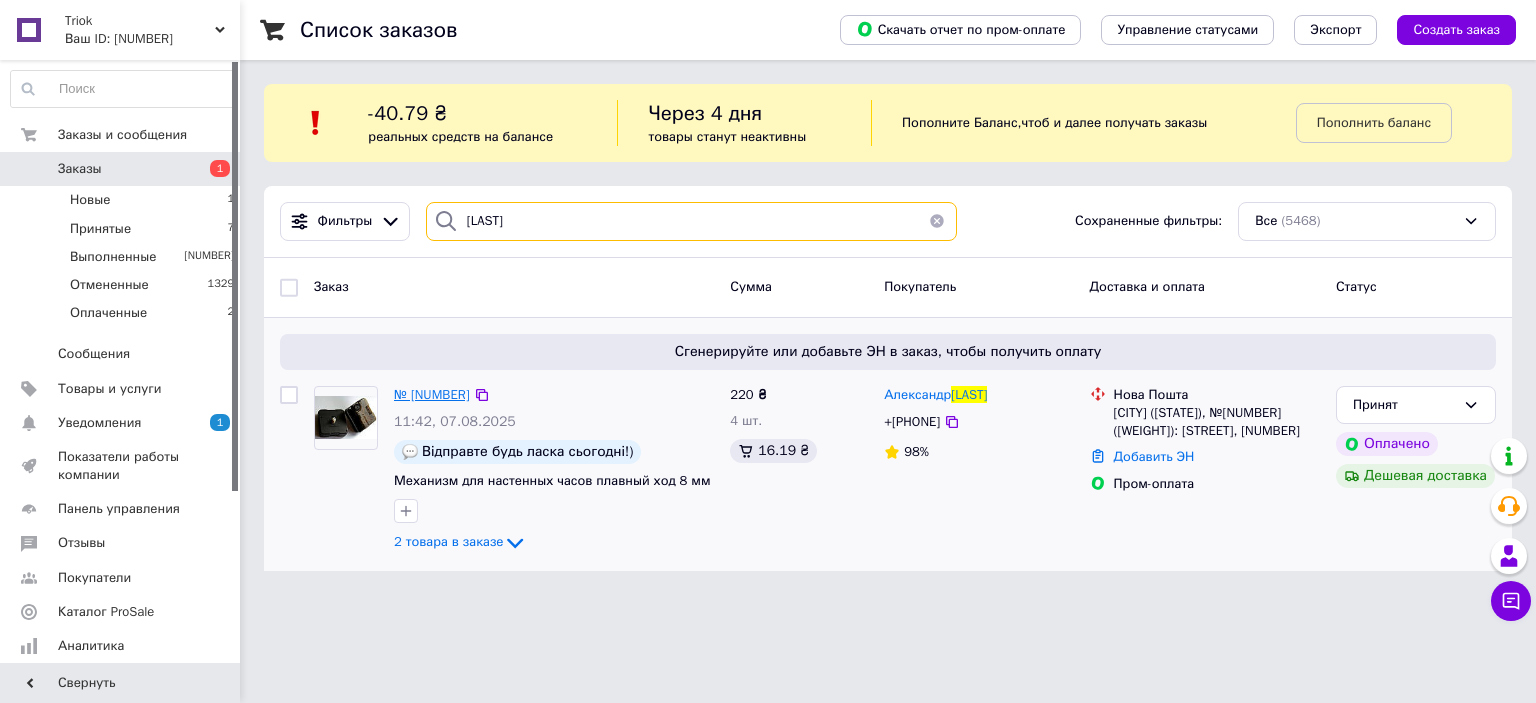 type on "[LAST]" 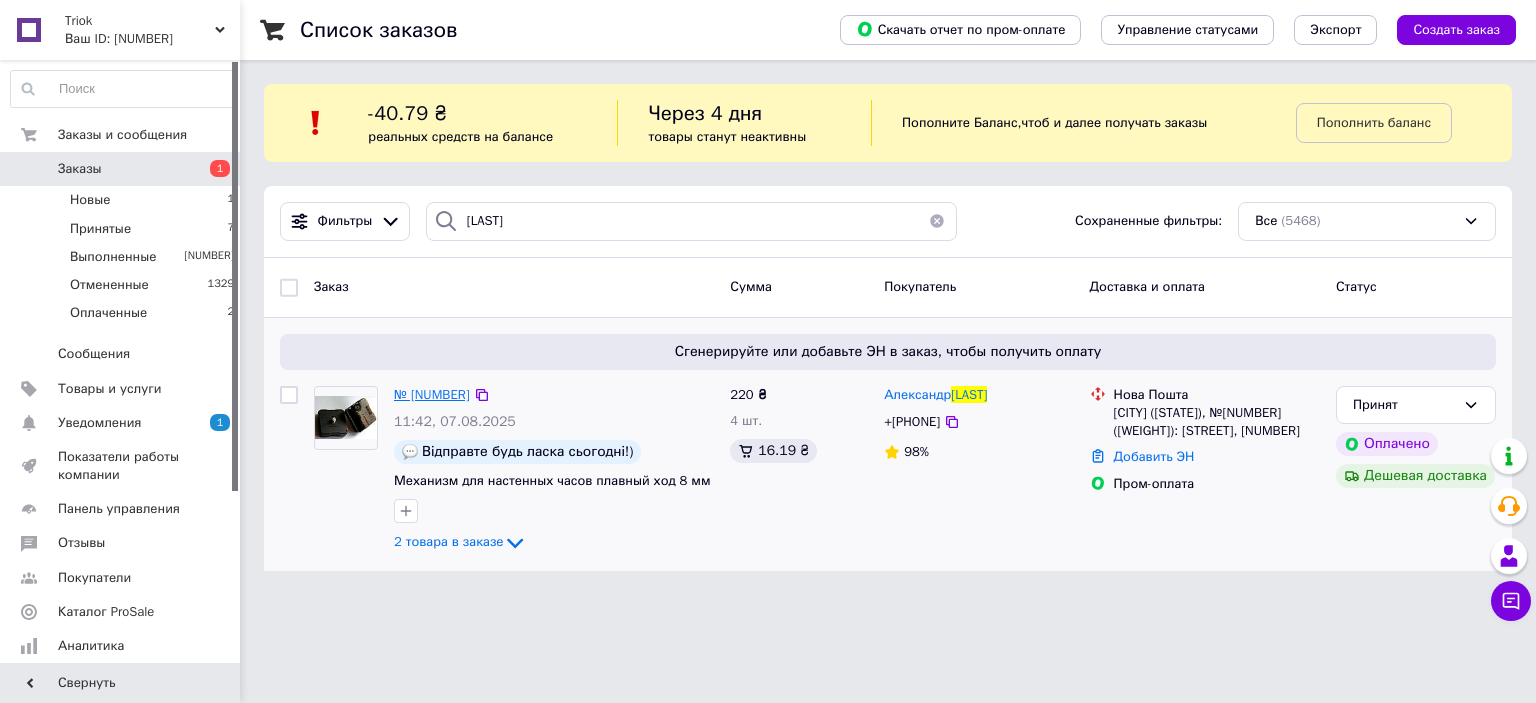 click on "№ [NUMBER]" at bounding box center [432, 394] 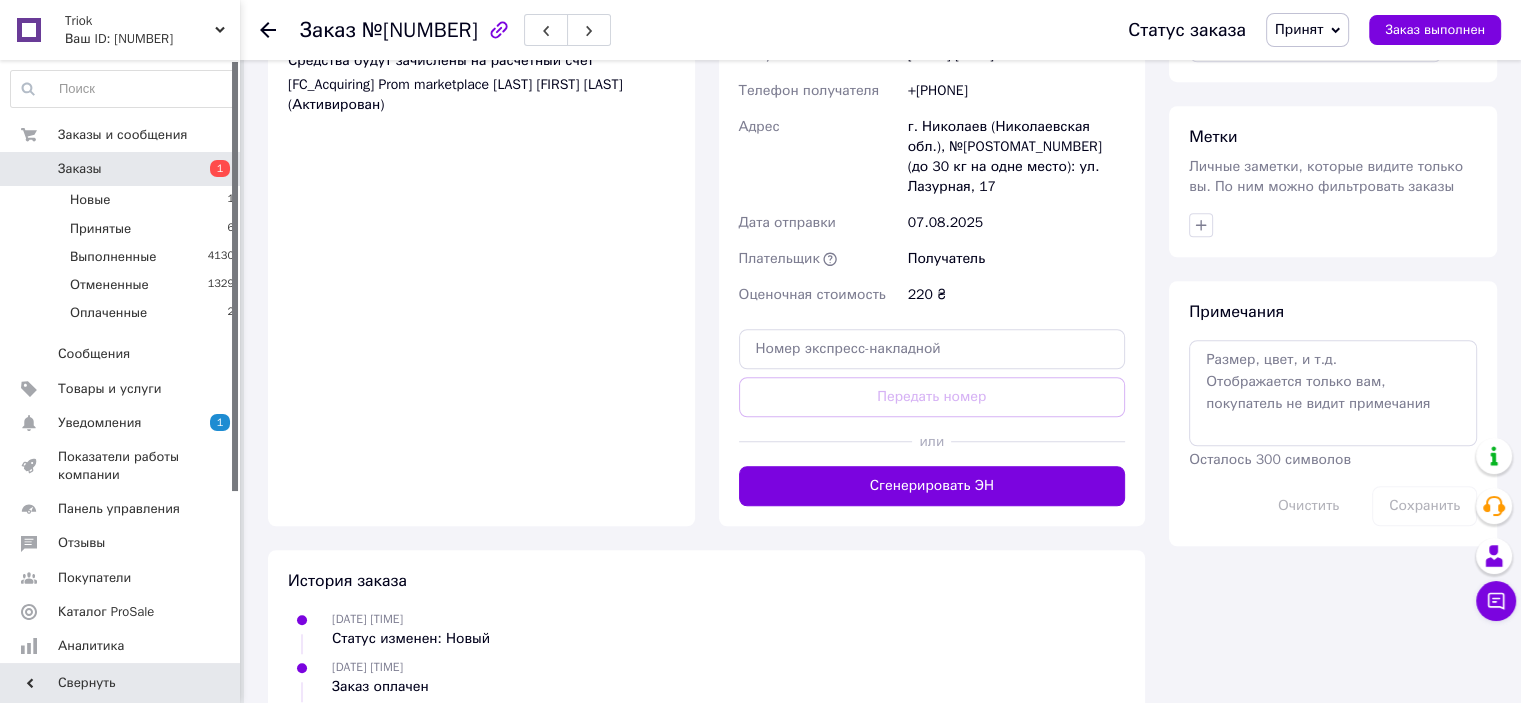 scroll, scrollTop: 1500, scrollLeft: 0, axis: vertical 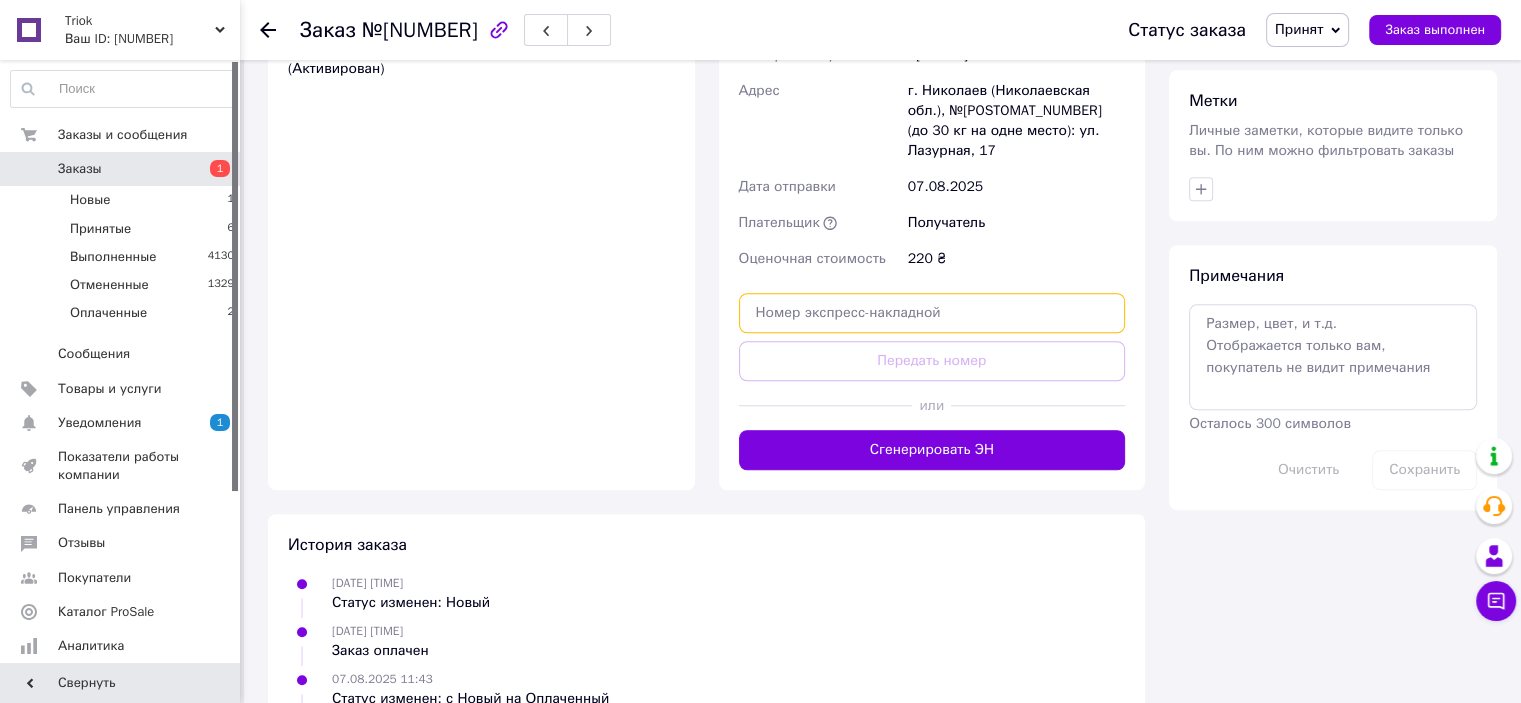 click at bounding box center [932, 313] 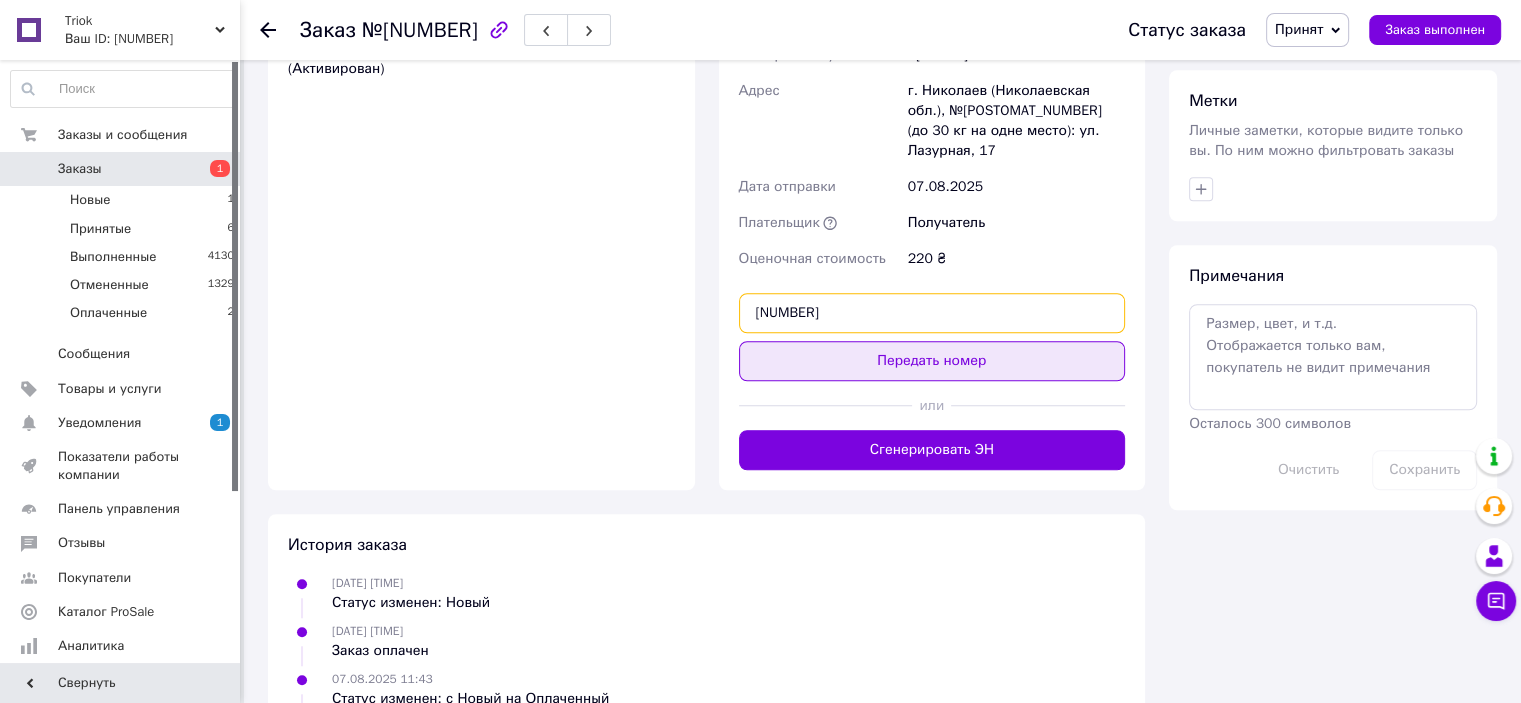 type on "[NUMBER]" 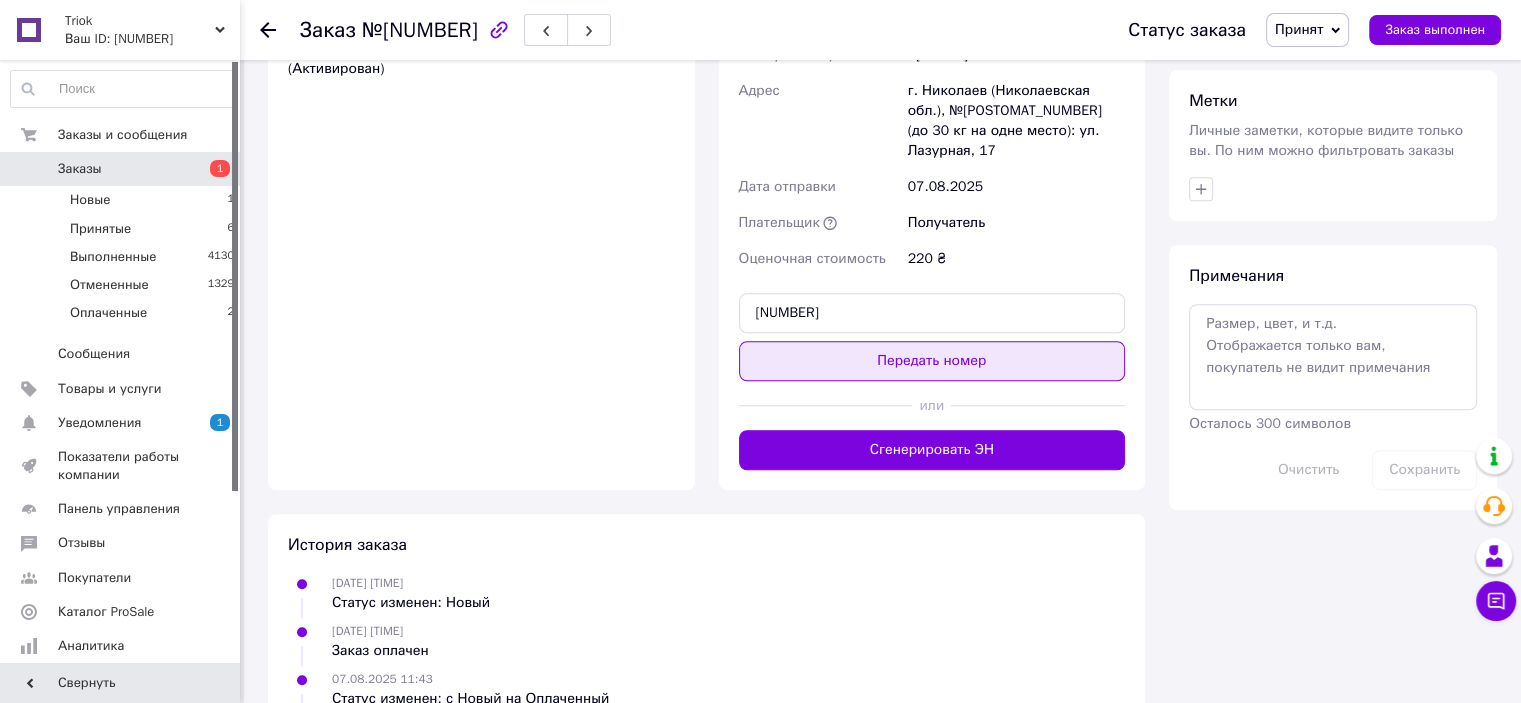 click on "Передать номер" at bounding box center (932, 361) 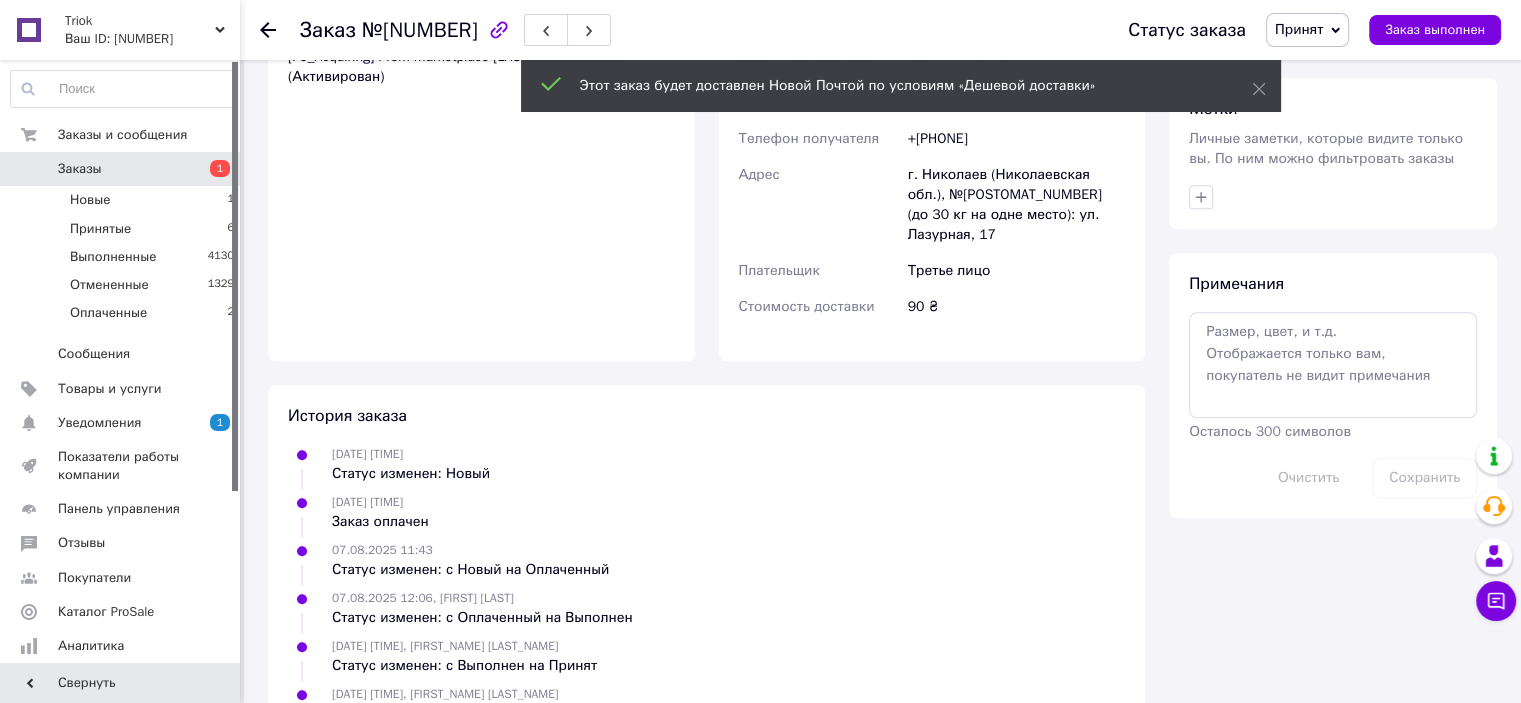 scroll, scrollTop: 1500, scrollLeft: 0, axis: vertical 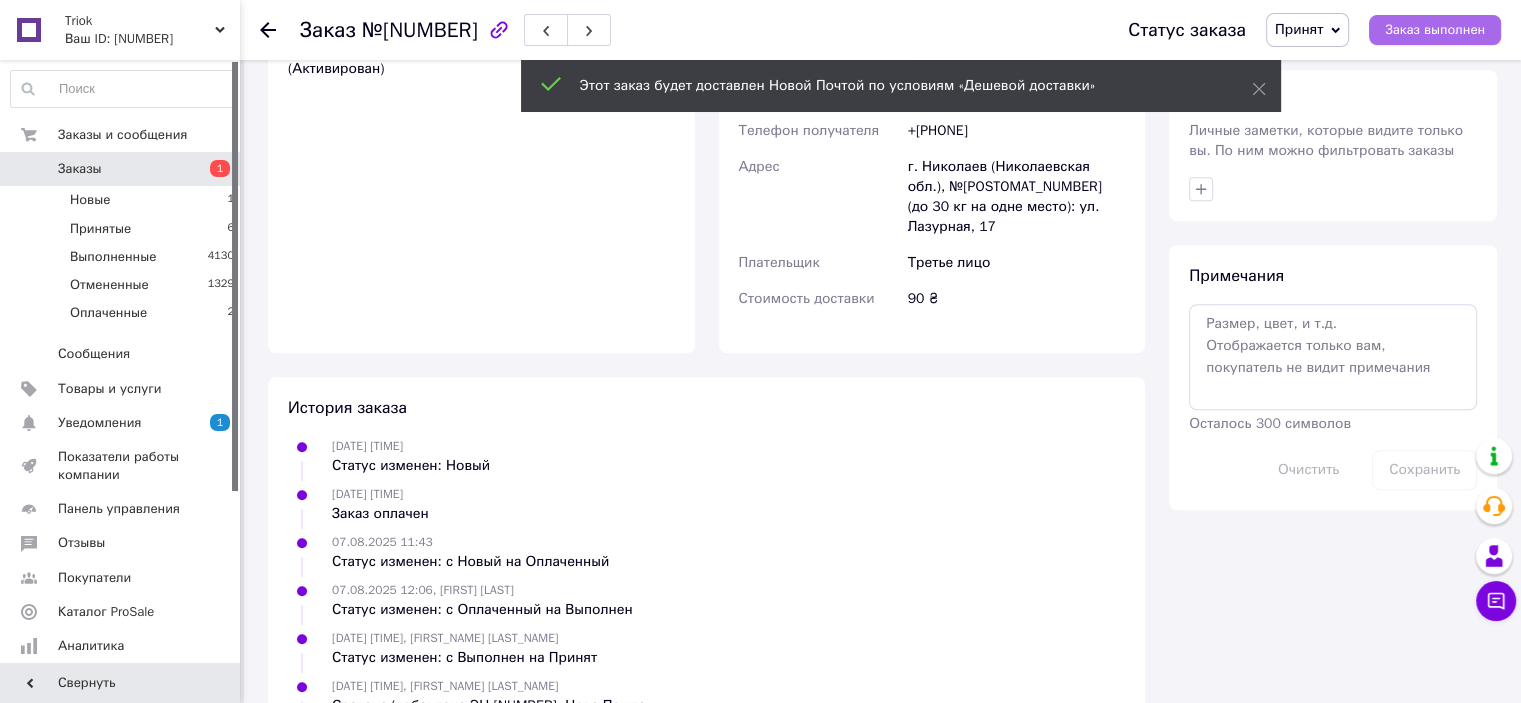 click on "Заказ выполнен" at bounding box center [1435, 30] 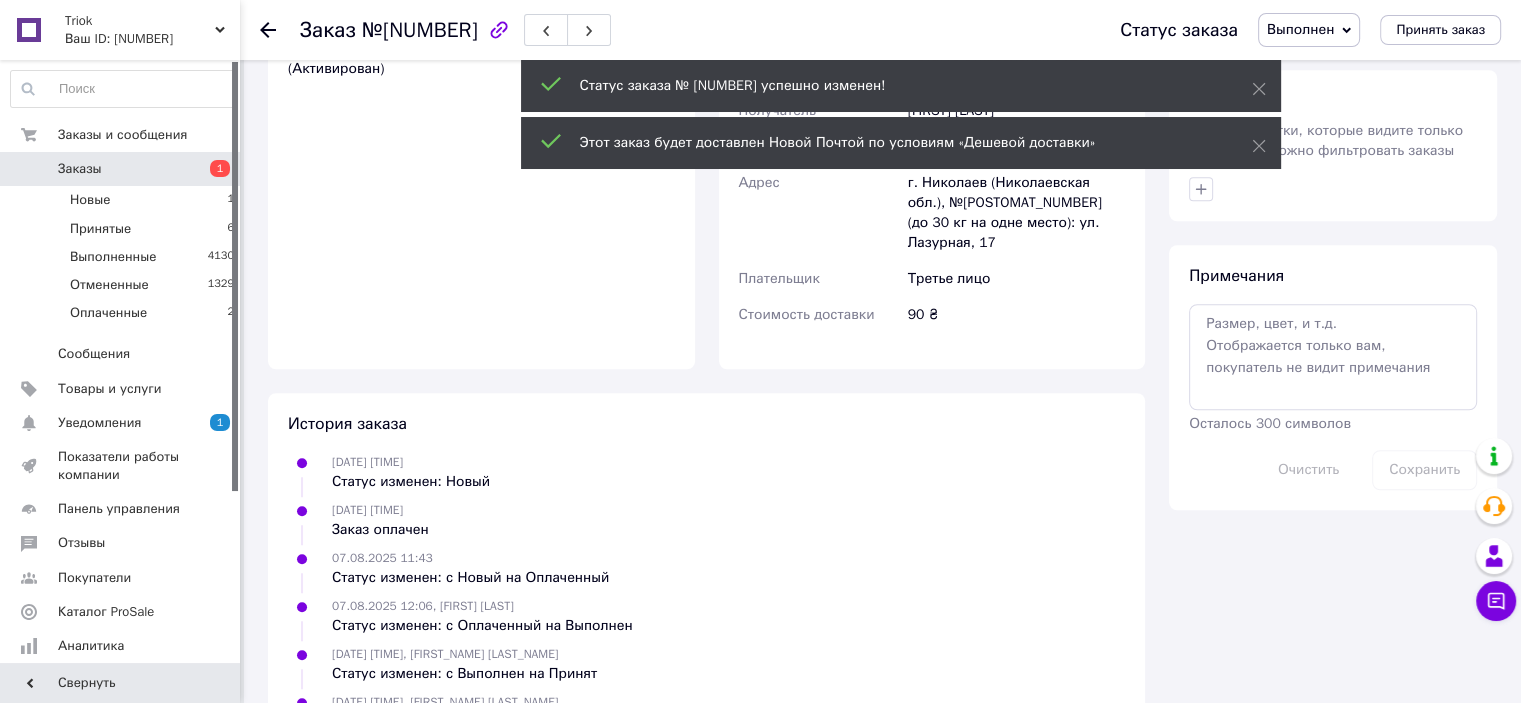 click 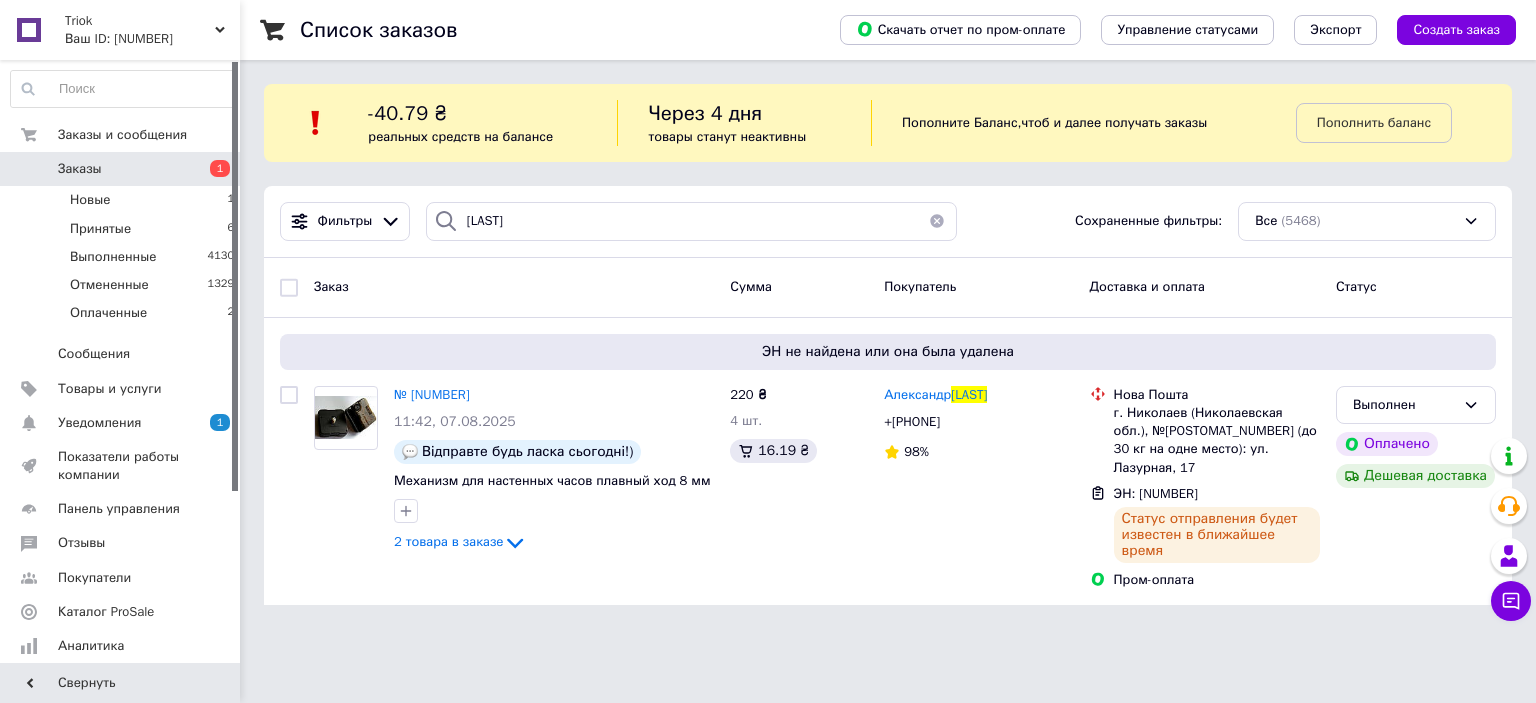 click at bounding box center [937, 221] 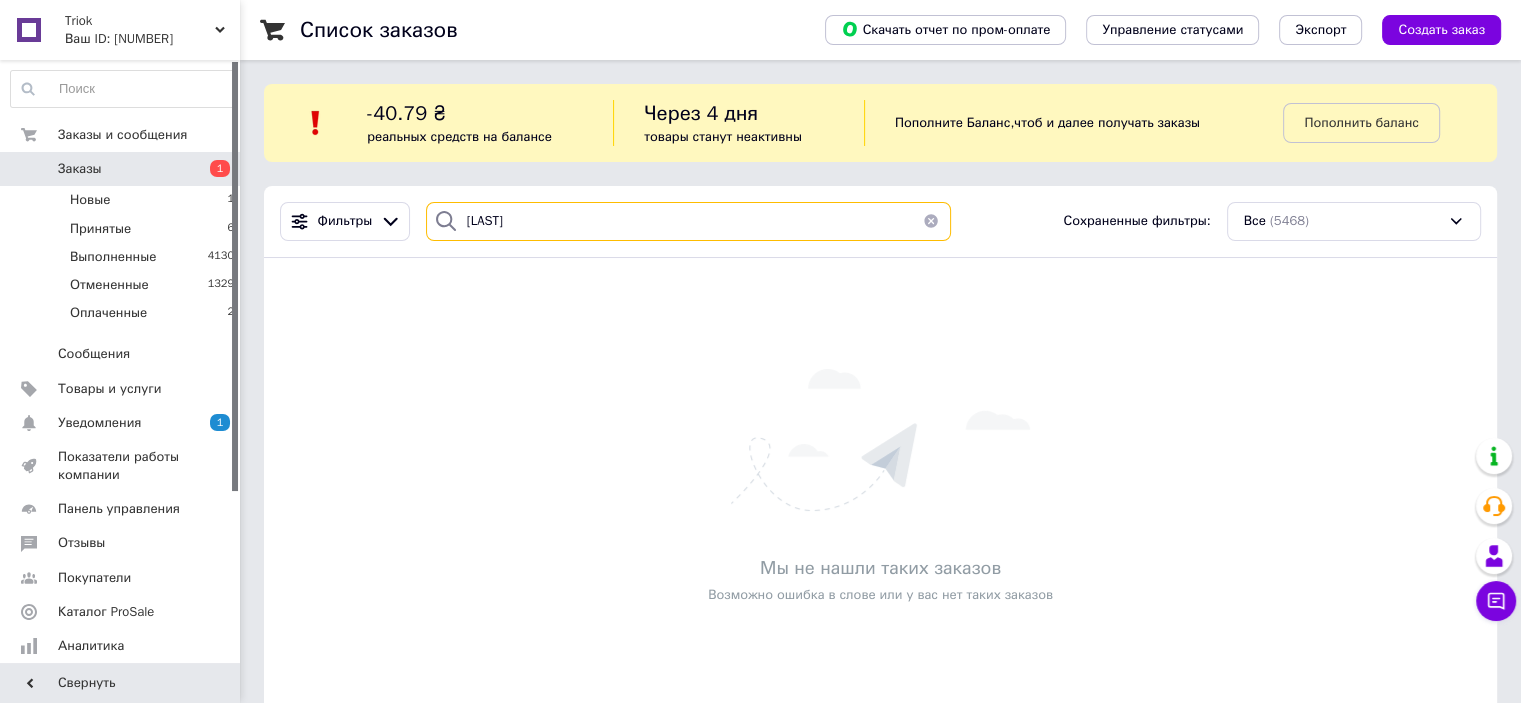 click on "[LAST]" at bounding box center [688, 221] 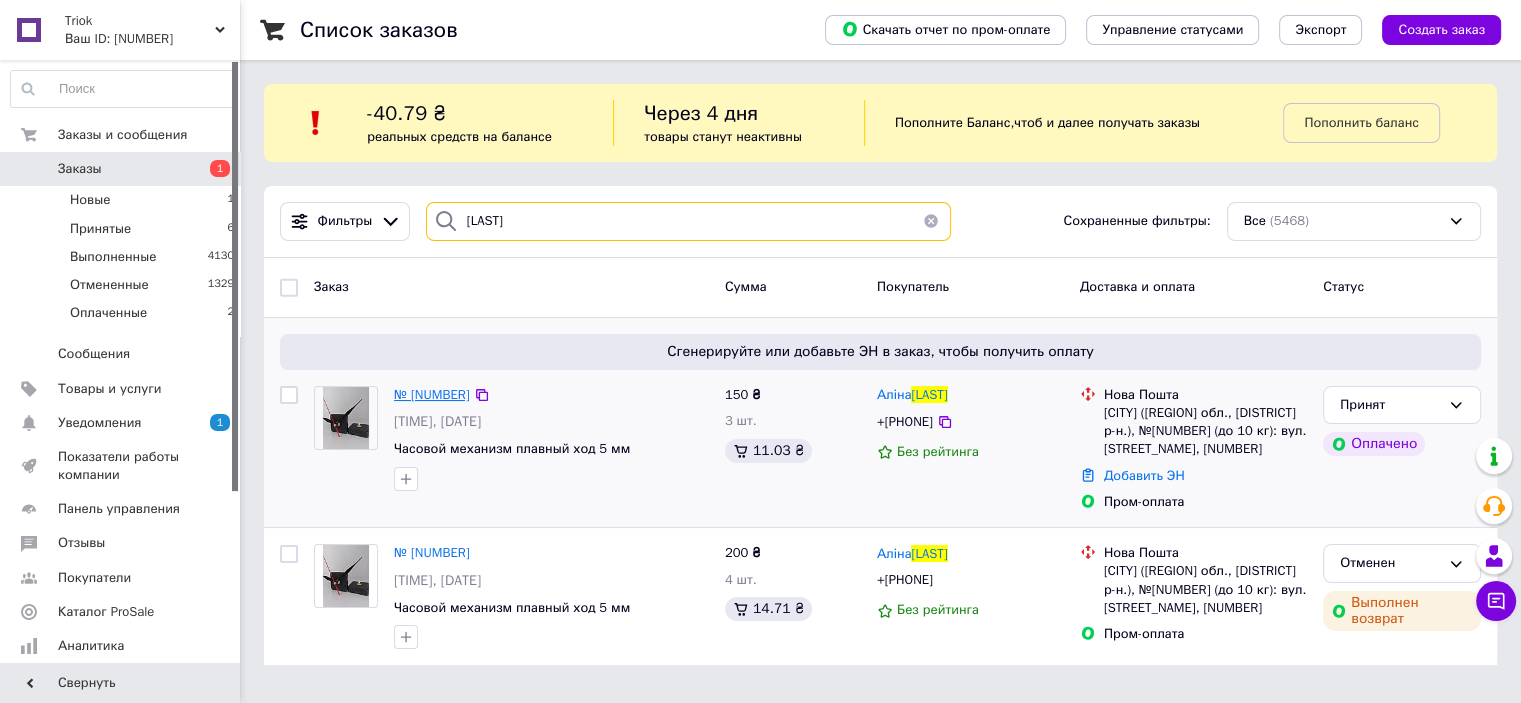 type on "[LAST]" 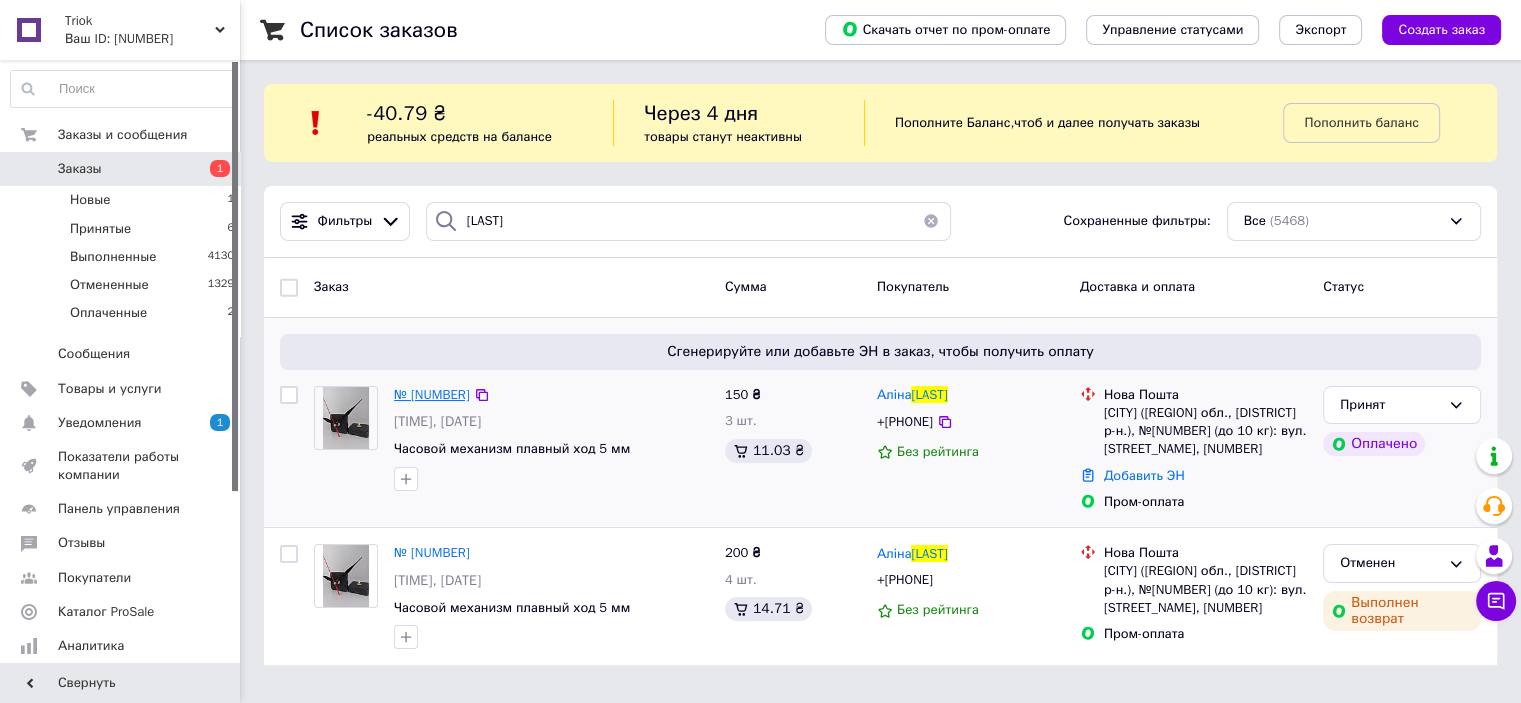 click on "№ [NUMBER]" at bounding box center [432, 394] 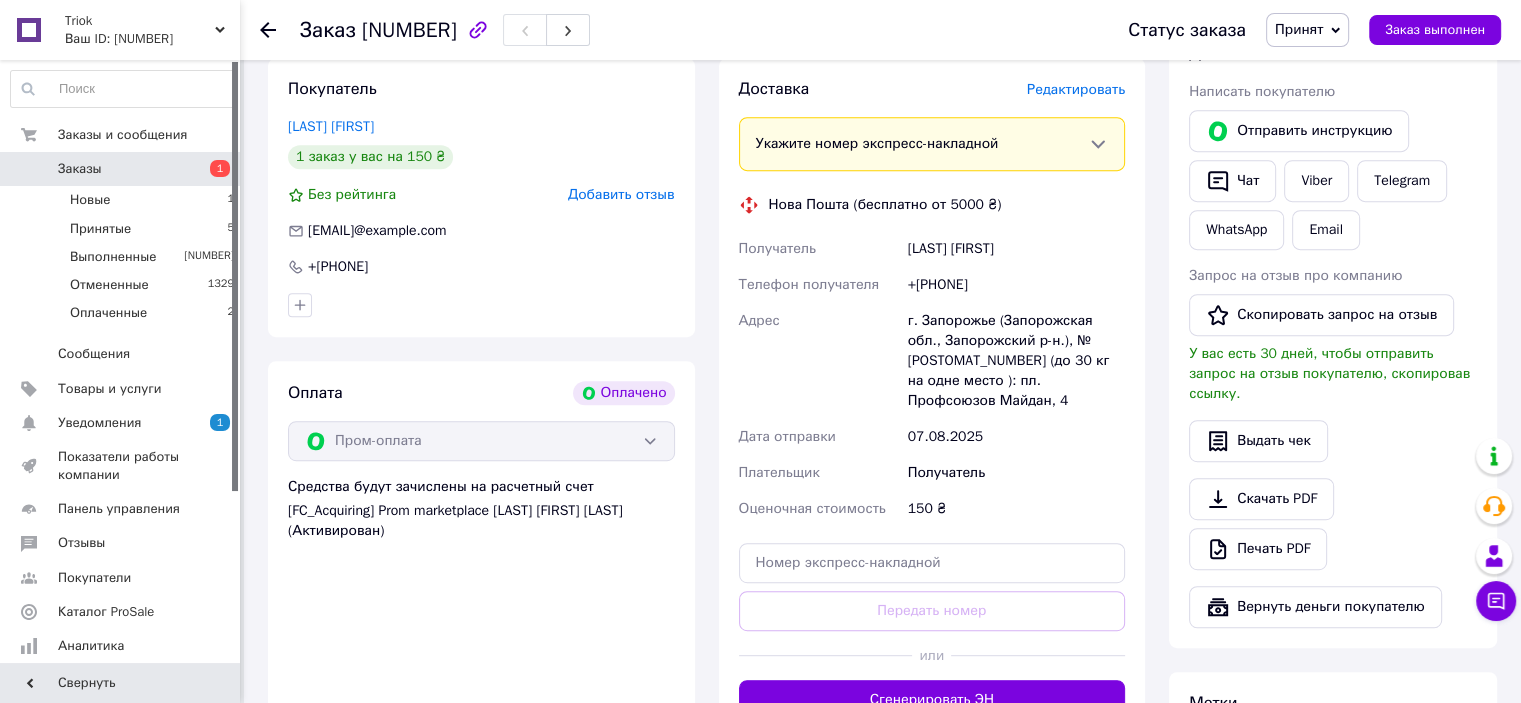 scroll, scrollTop: 900, scrollLeft: 0, axis: vertical 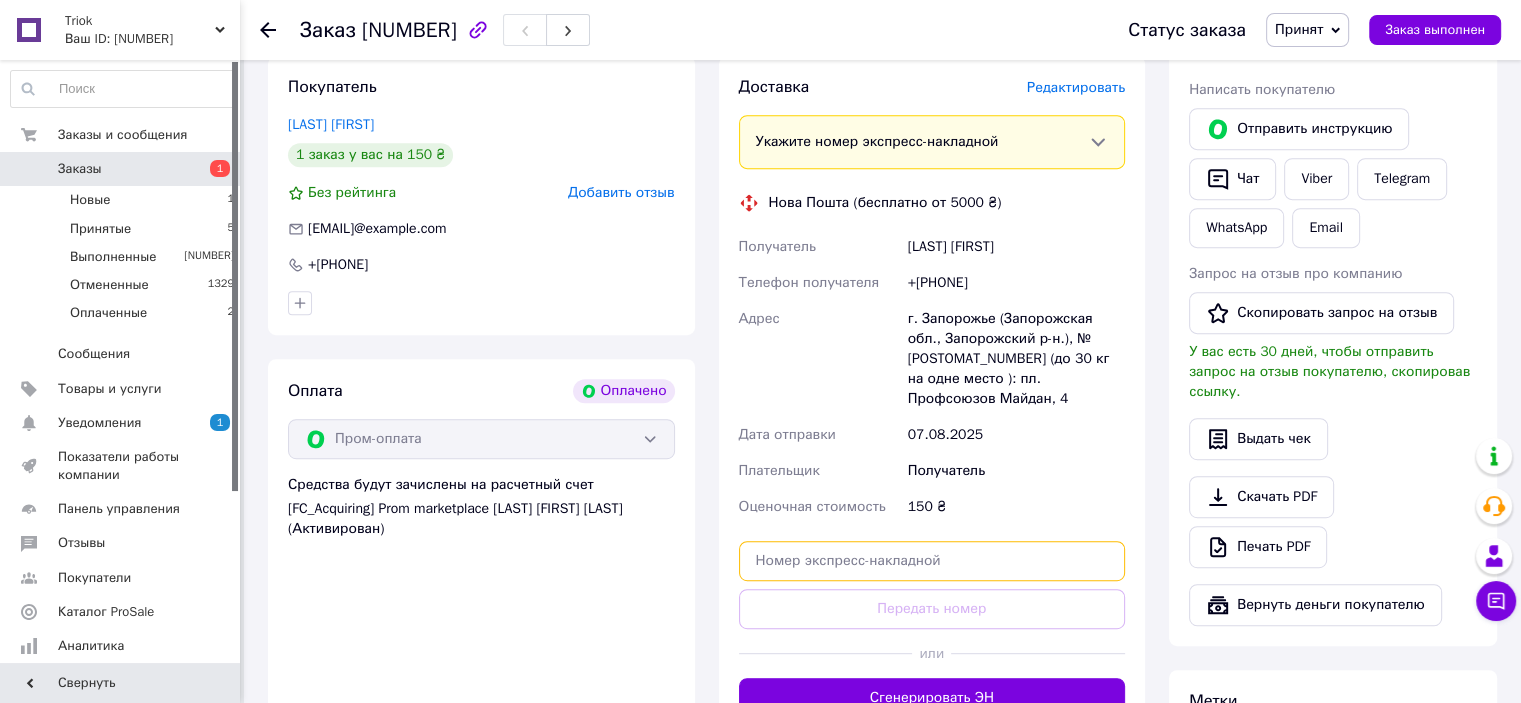 drag, startPoint x: 811, startPoint y: 536, endPoint x: 845, endPoint y: 538, distance: 34.058773 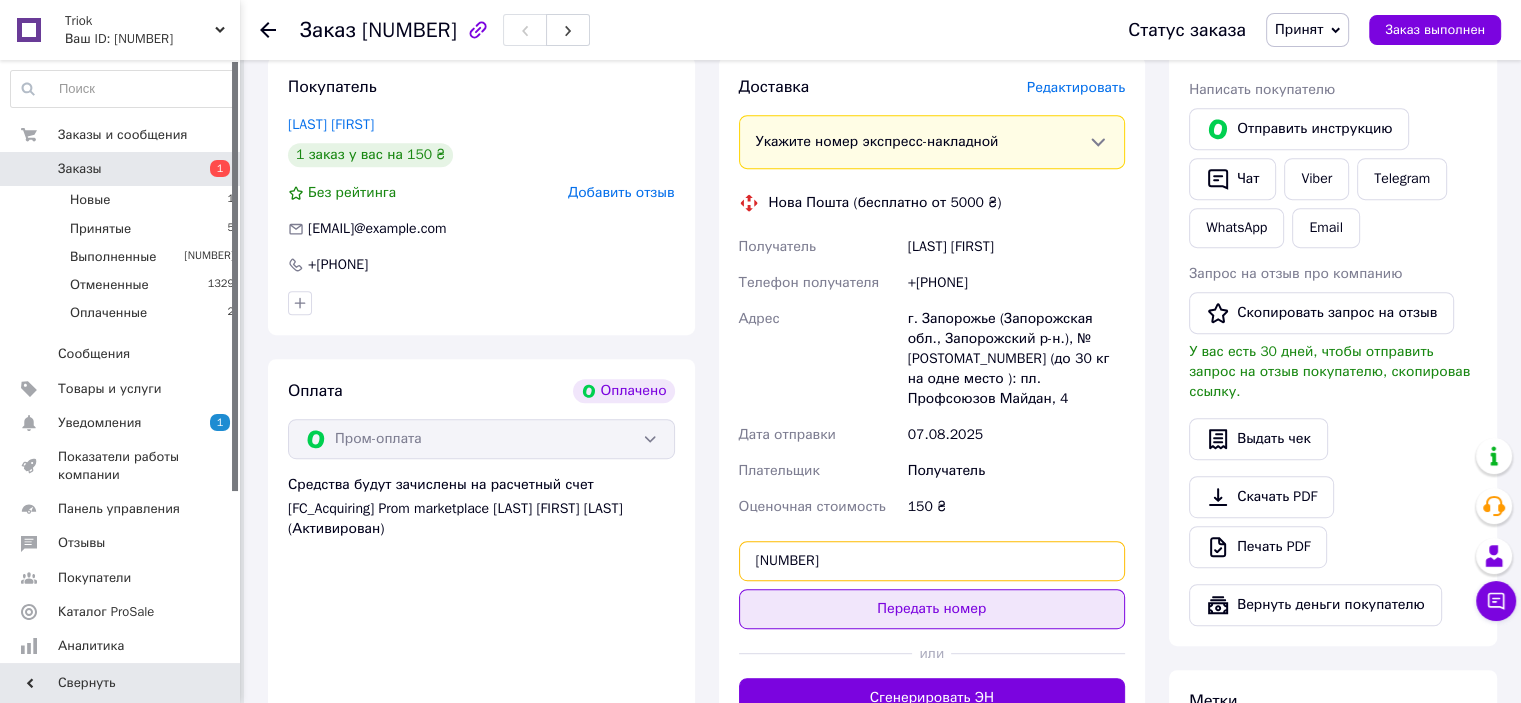 type on "[NUMBER]" 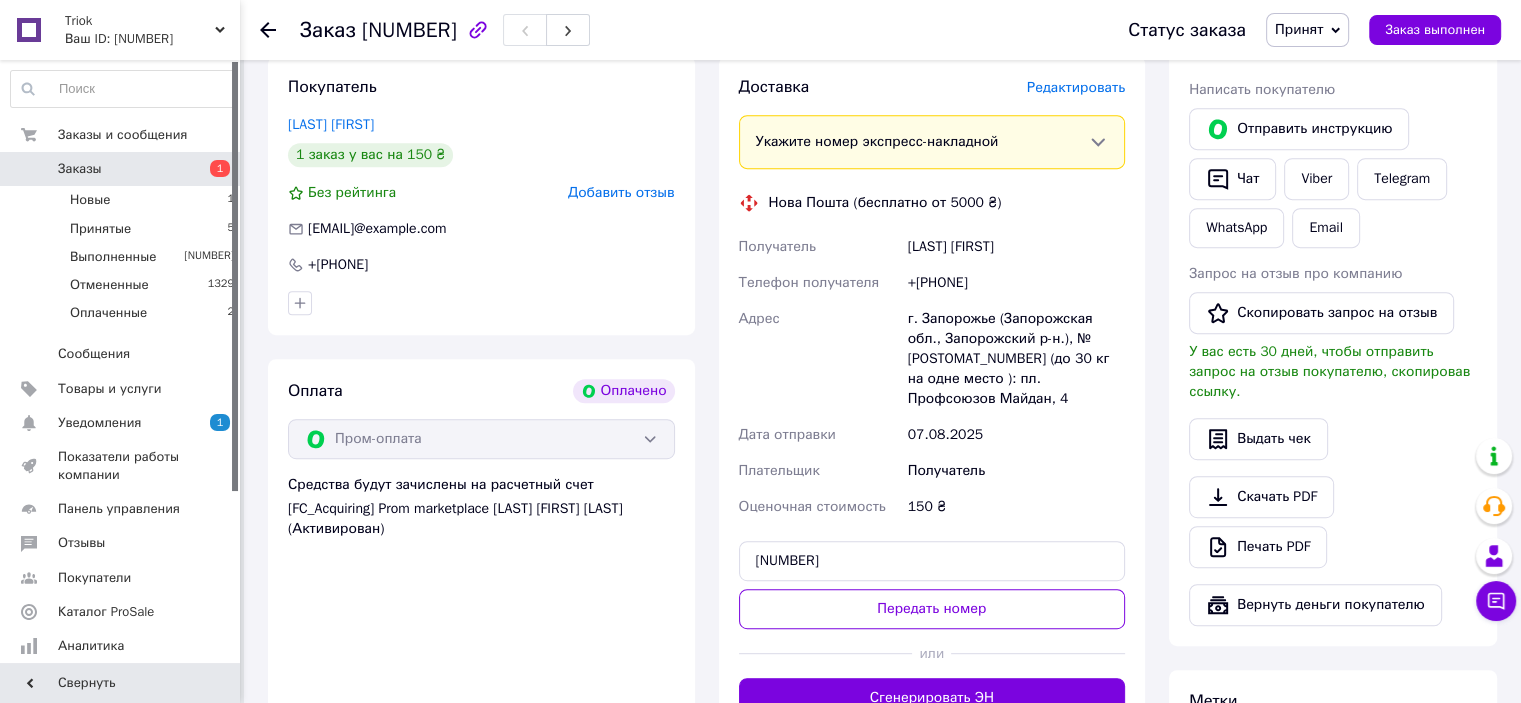 click on "Передать номер" at bounding box center (932, 609) 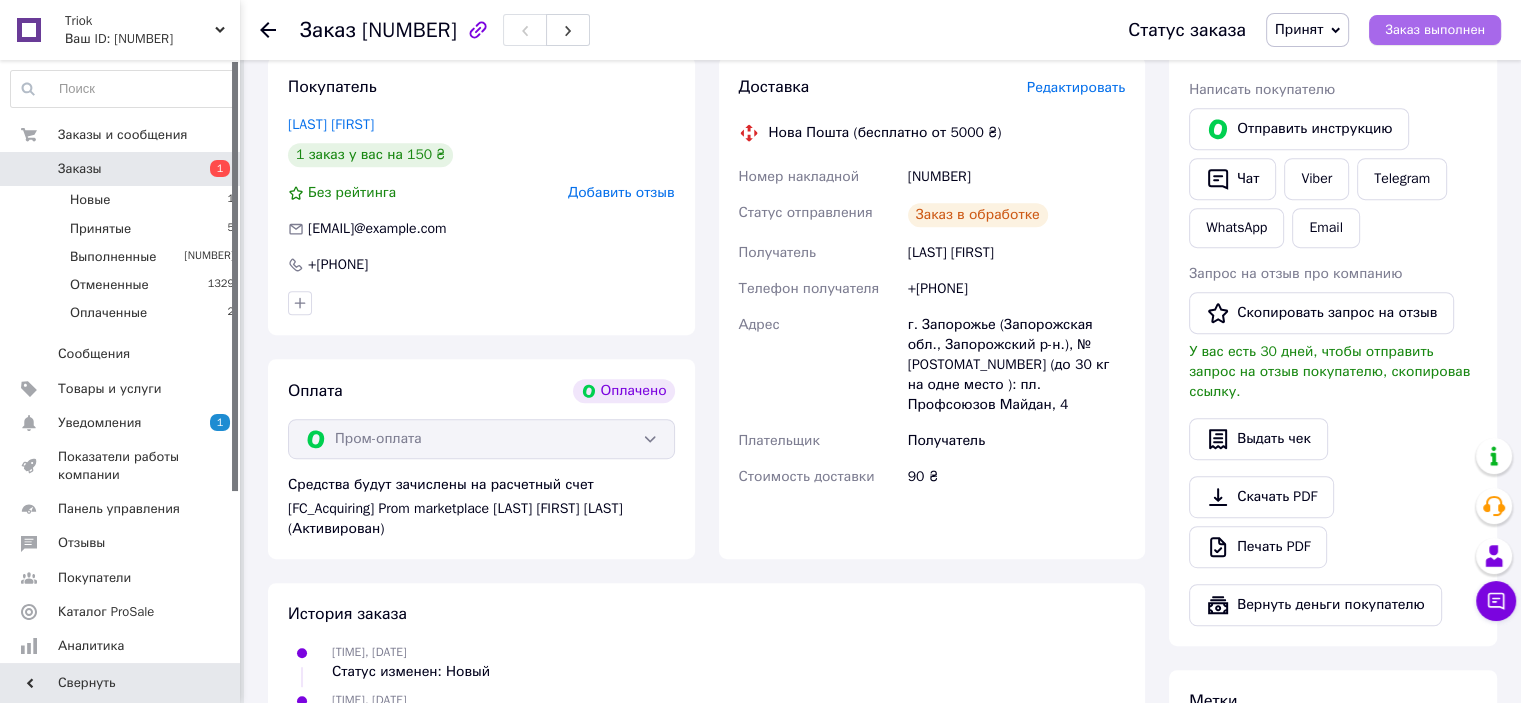 click on "Заказ выполнен" at bounding box center (1435, 30) 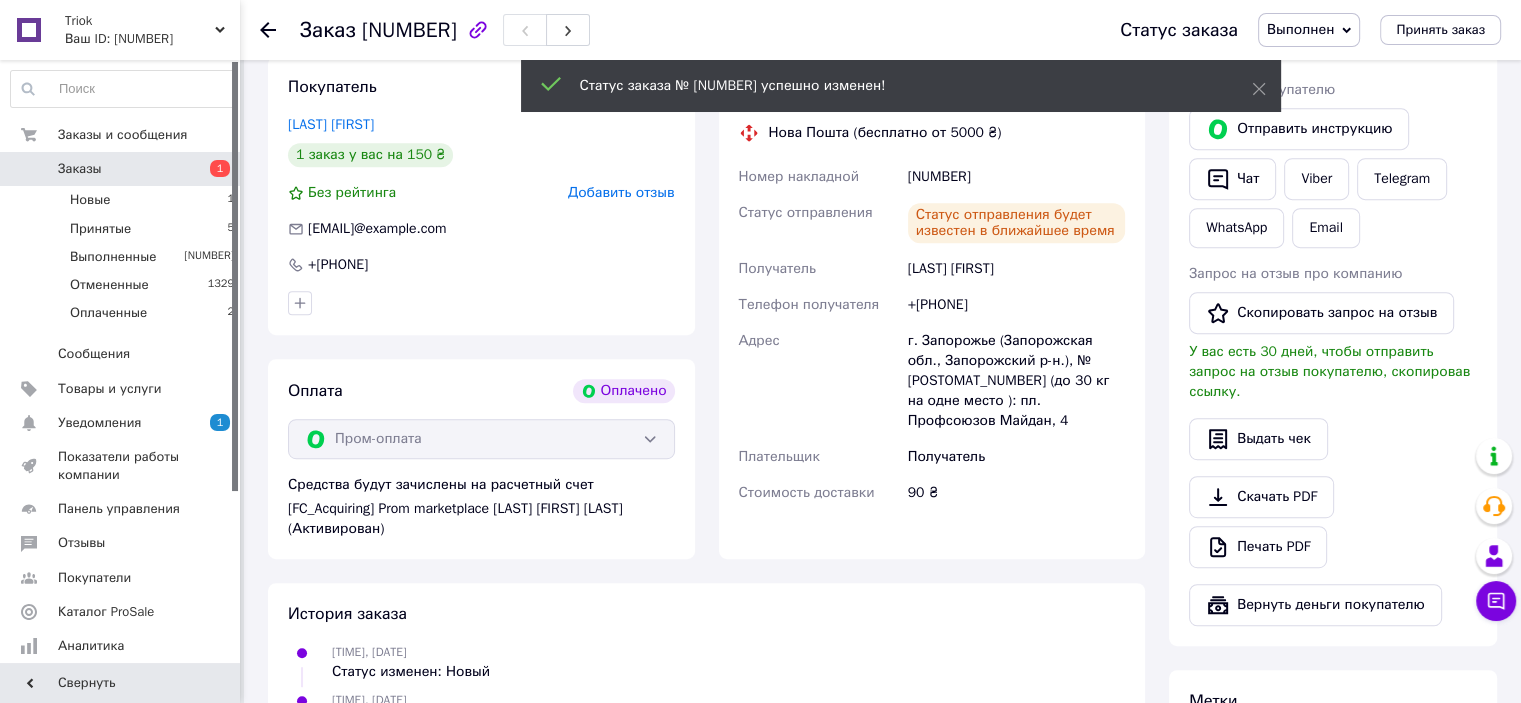 click 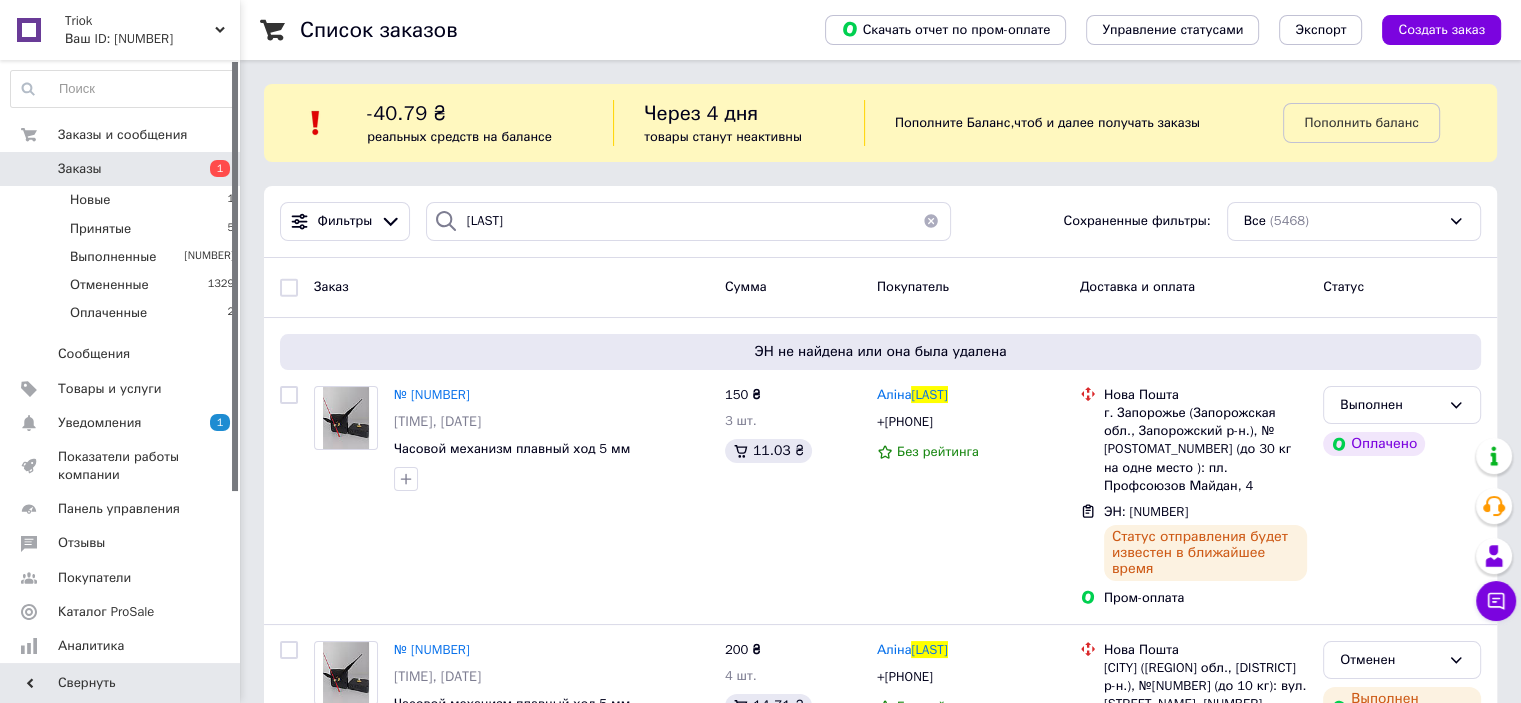 click at bounding box center (931, 221) 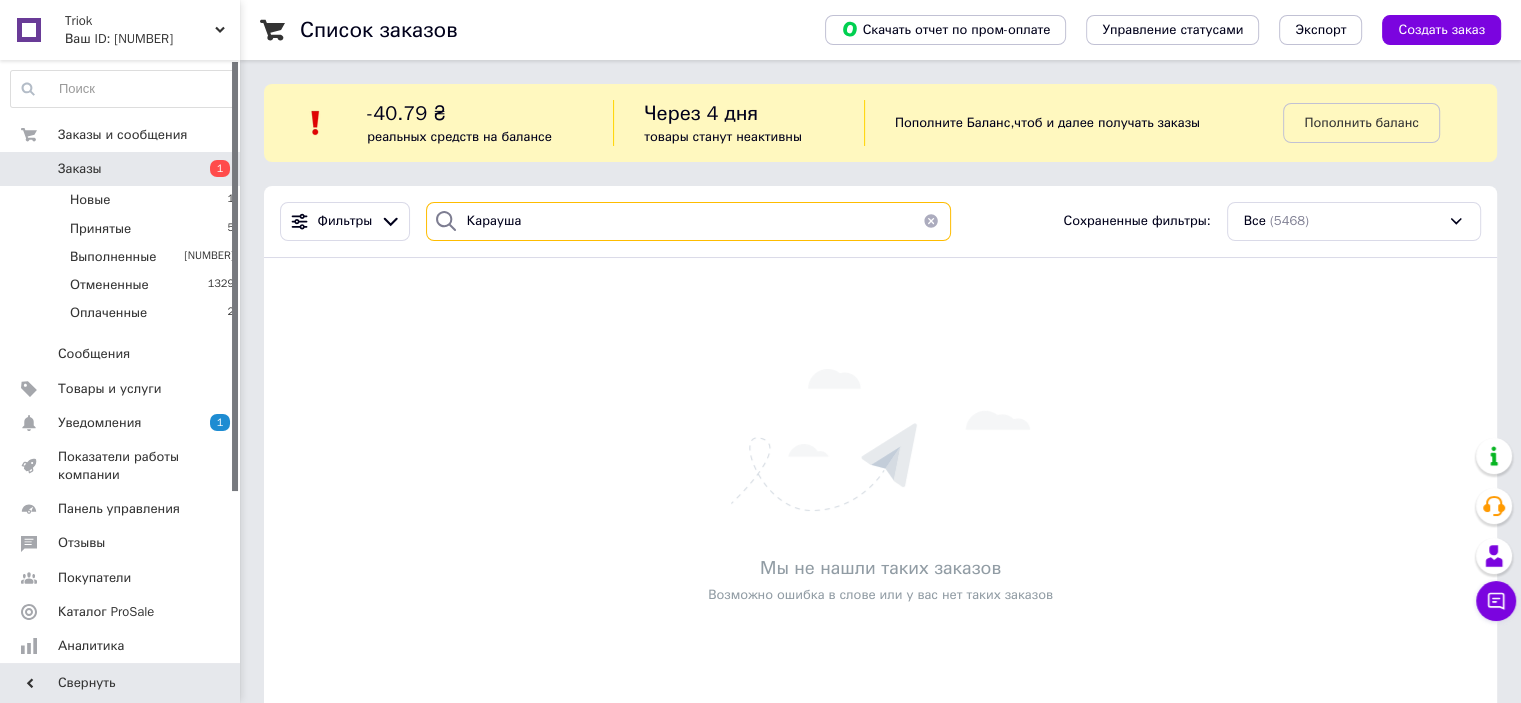 type on "[LAST]" 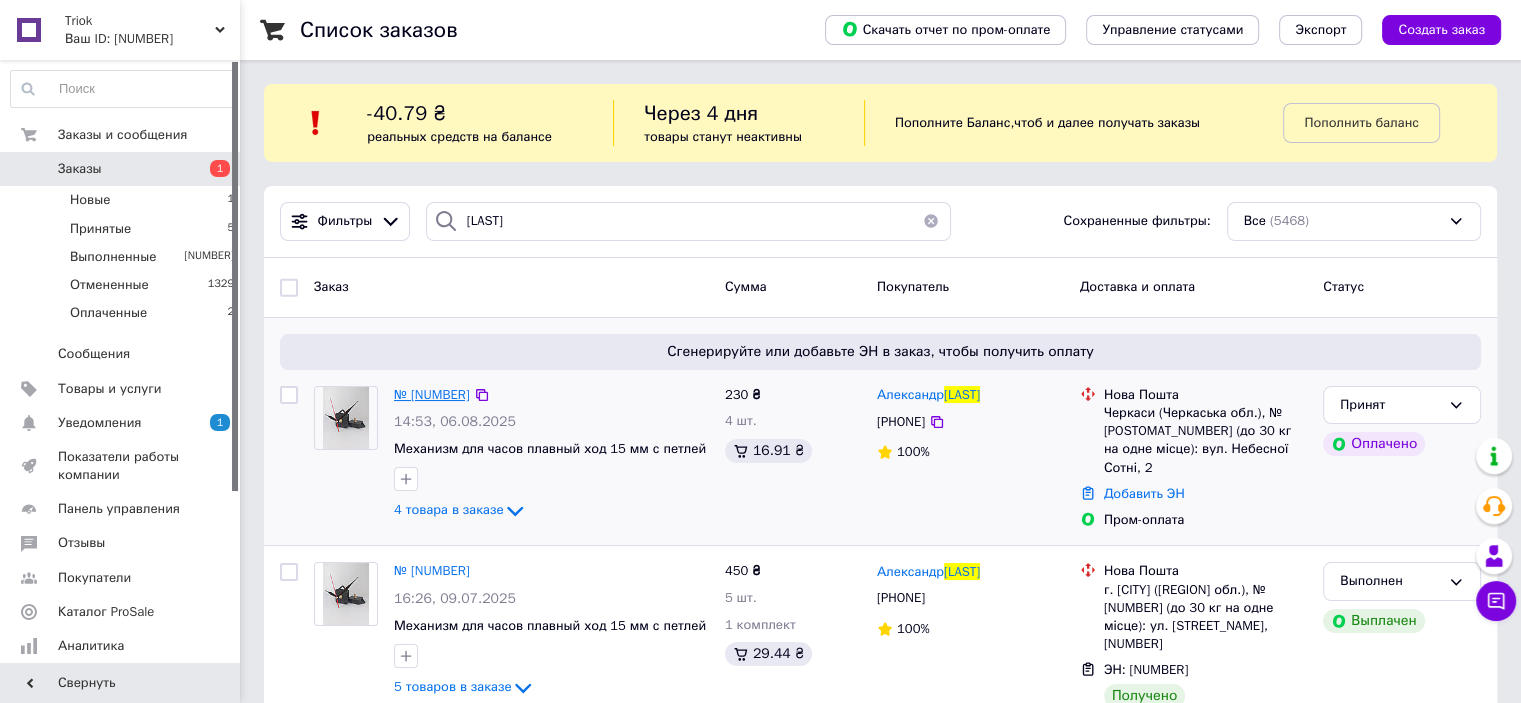 click on "№ [NUMBER]" at bounding box center [432, 394] 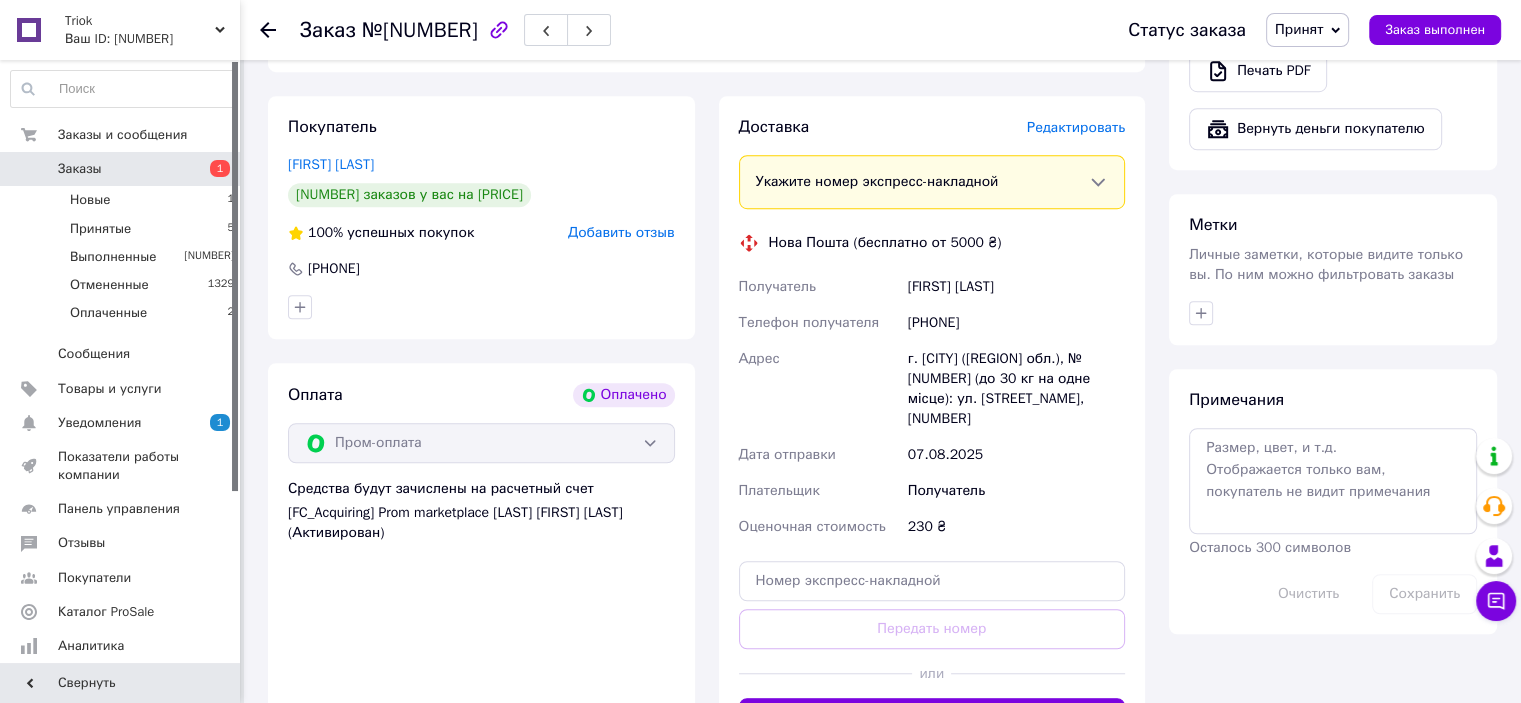 scroll, scrollTop: 1400, scrollLeft: 0, axis: vertical 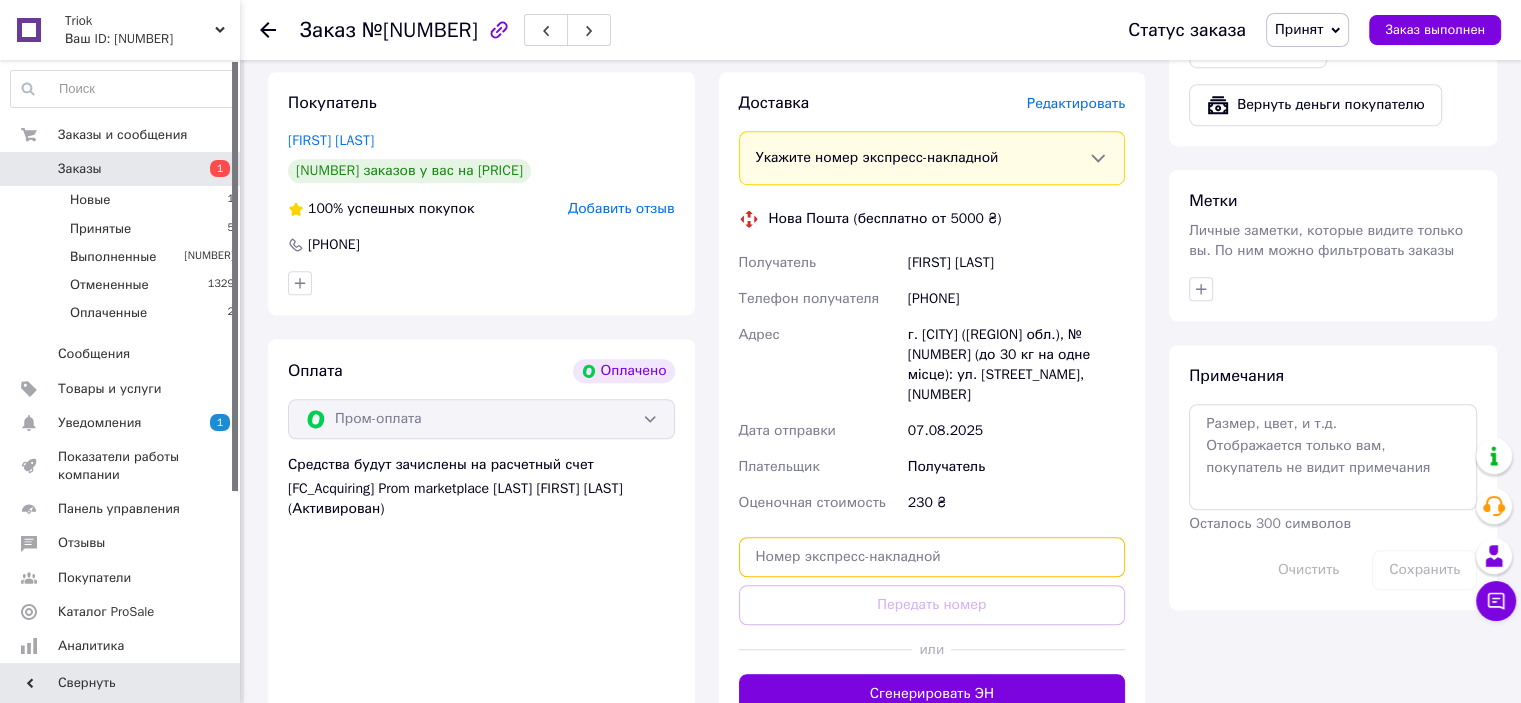 click at bounding box center [932, 557] 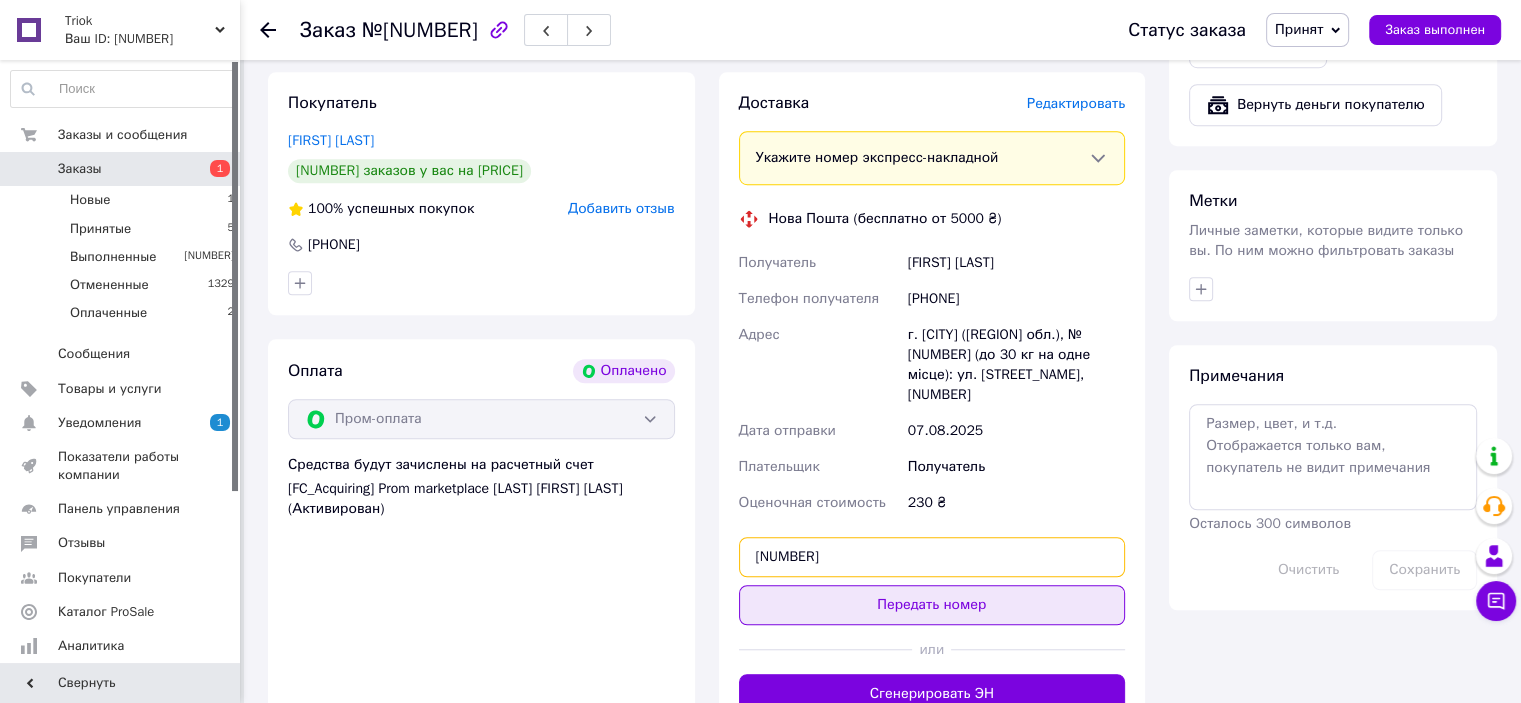 type on "[NUMBER]" 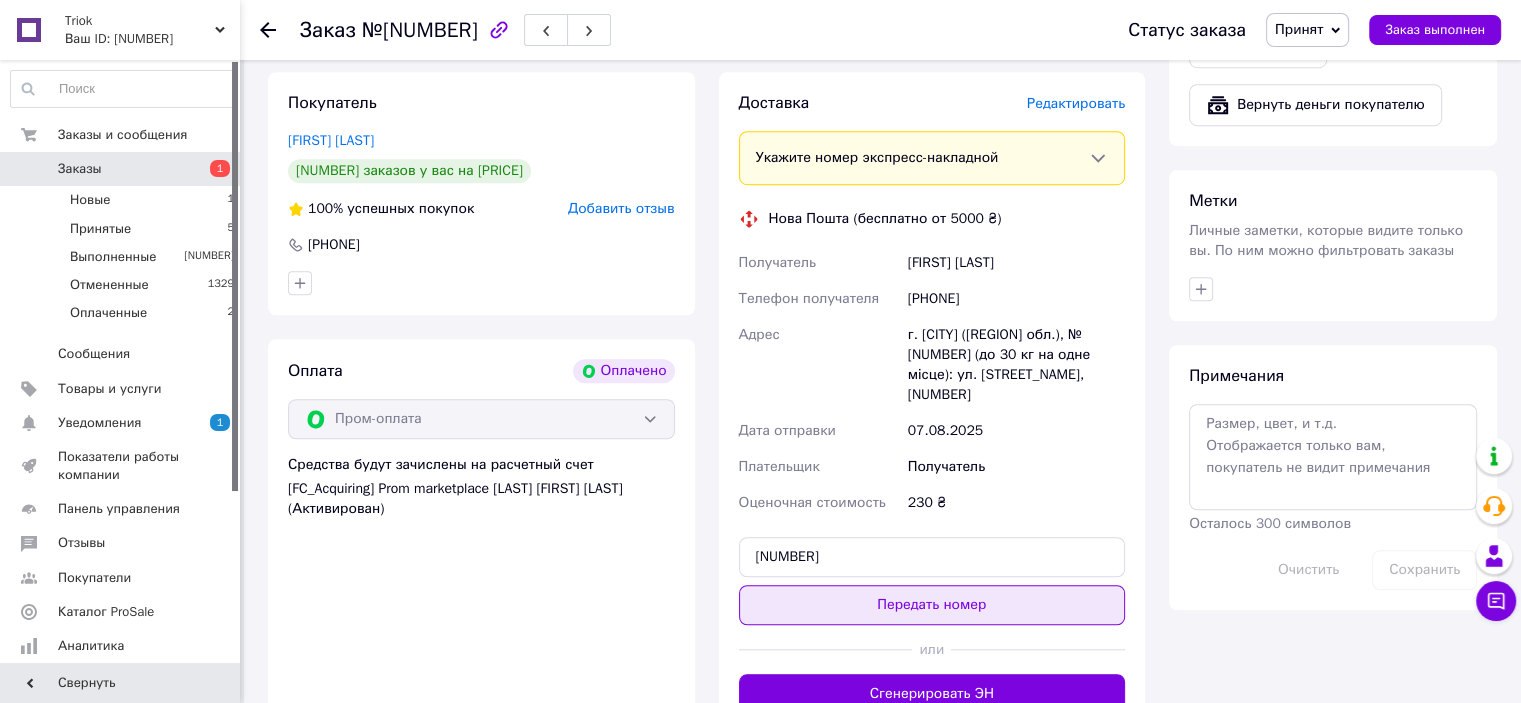 click on "Передать номер" at bounding box center [932, 605] 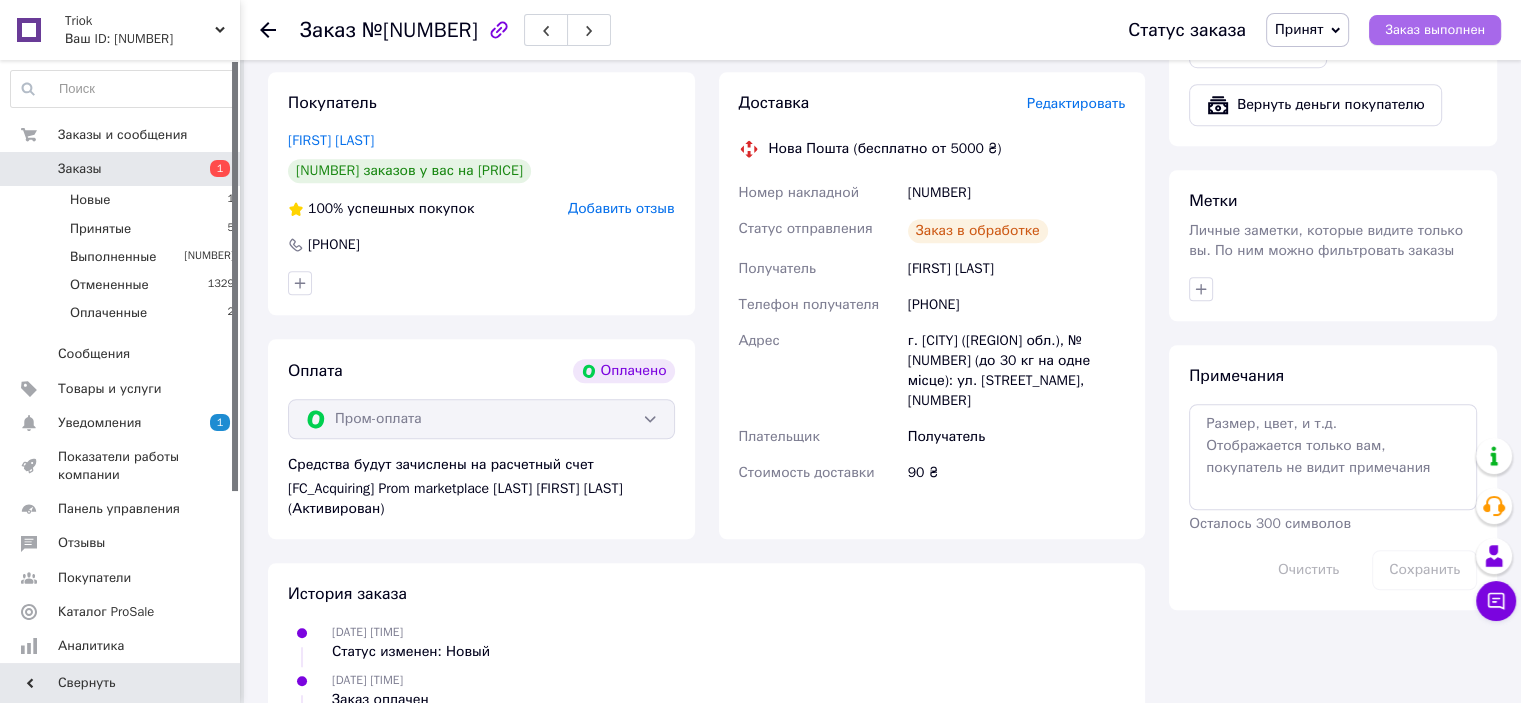 click on "Заказ выполнен" at bounding box center [1435, 30] 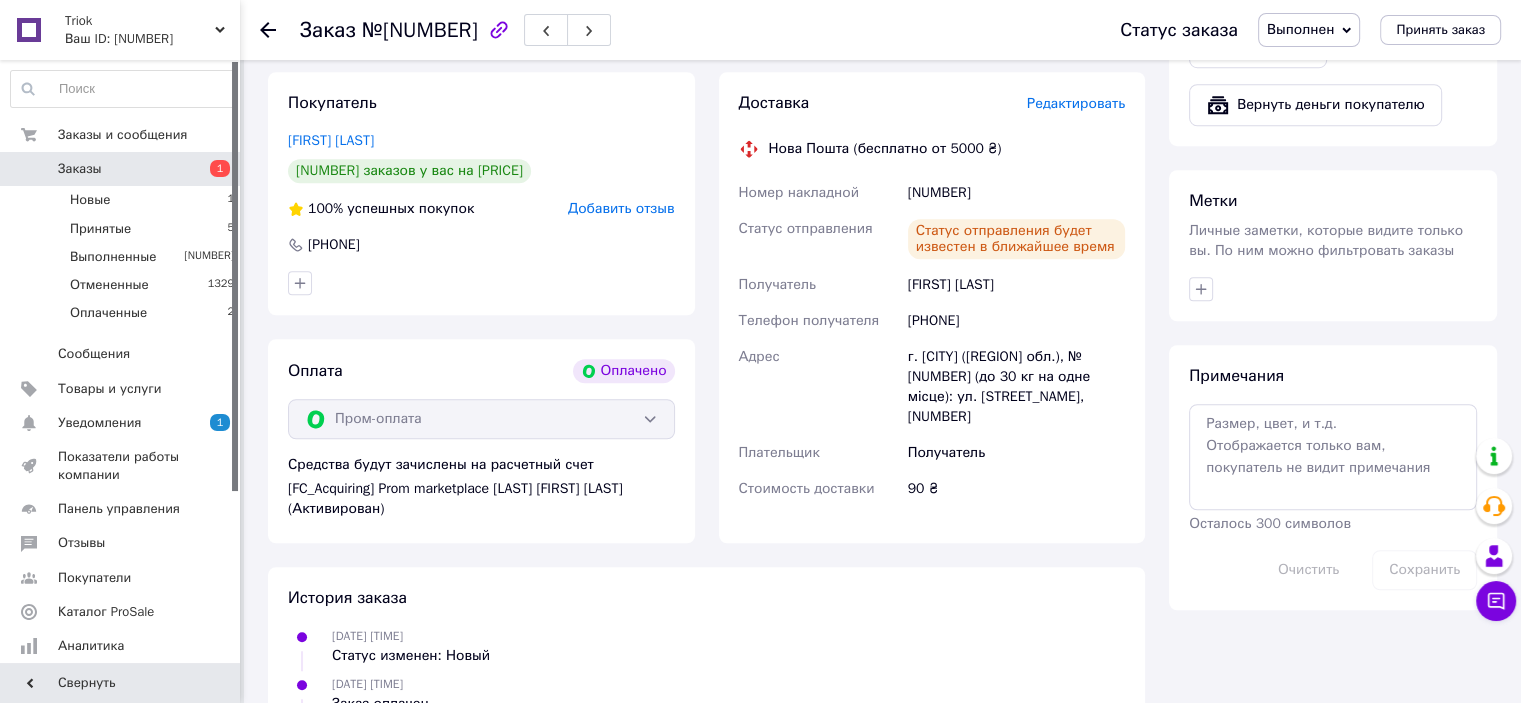 click on "Заказы" at bounding box center [80, 169] 